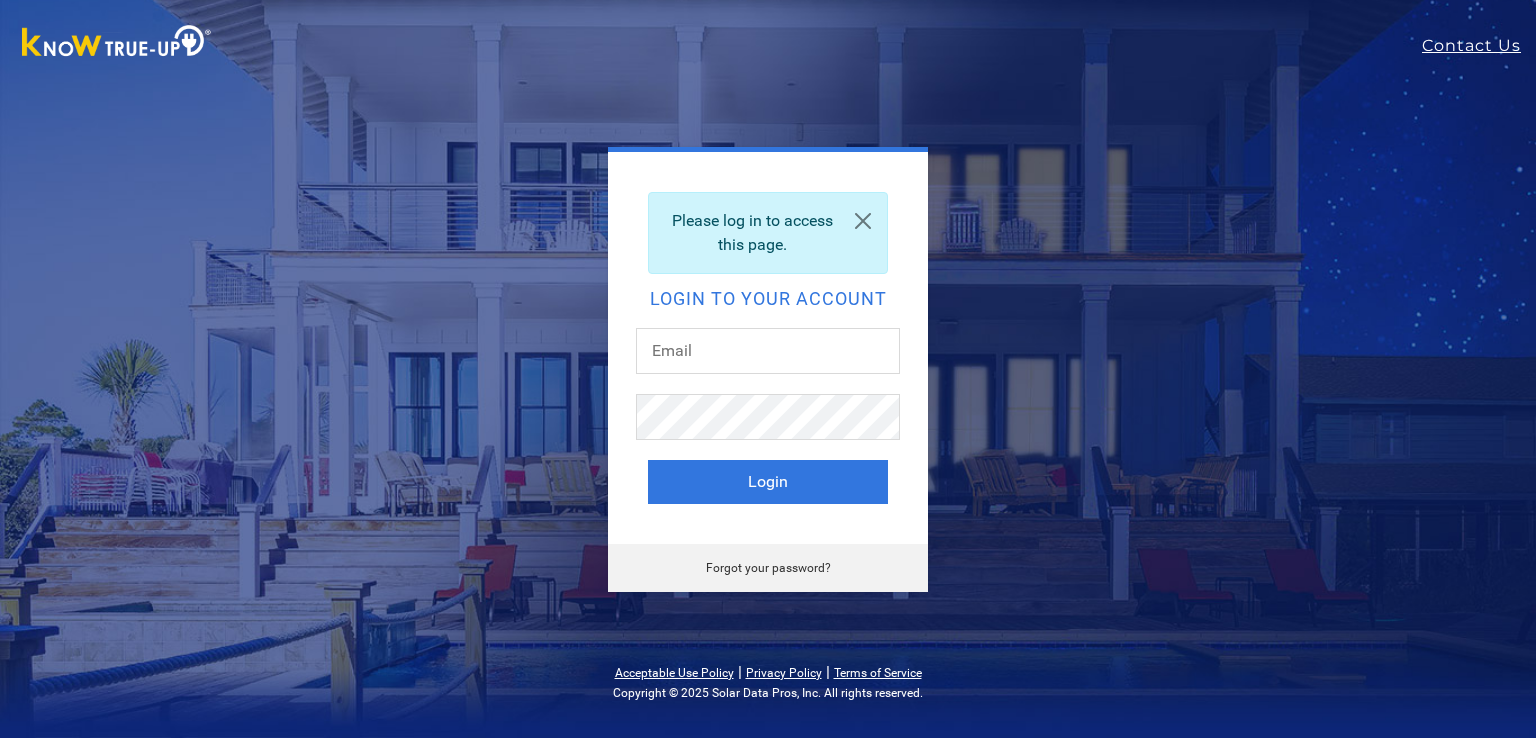 scroll, scrollTop: 0, scrollLeft: 0, axis: both 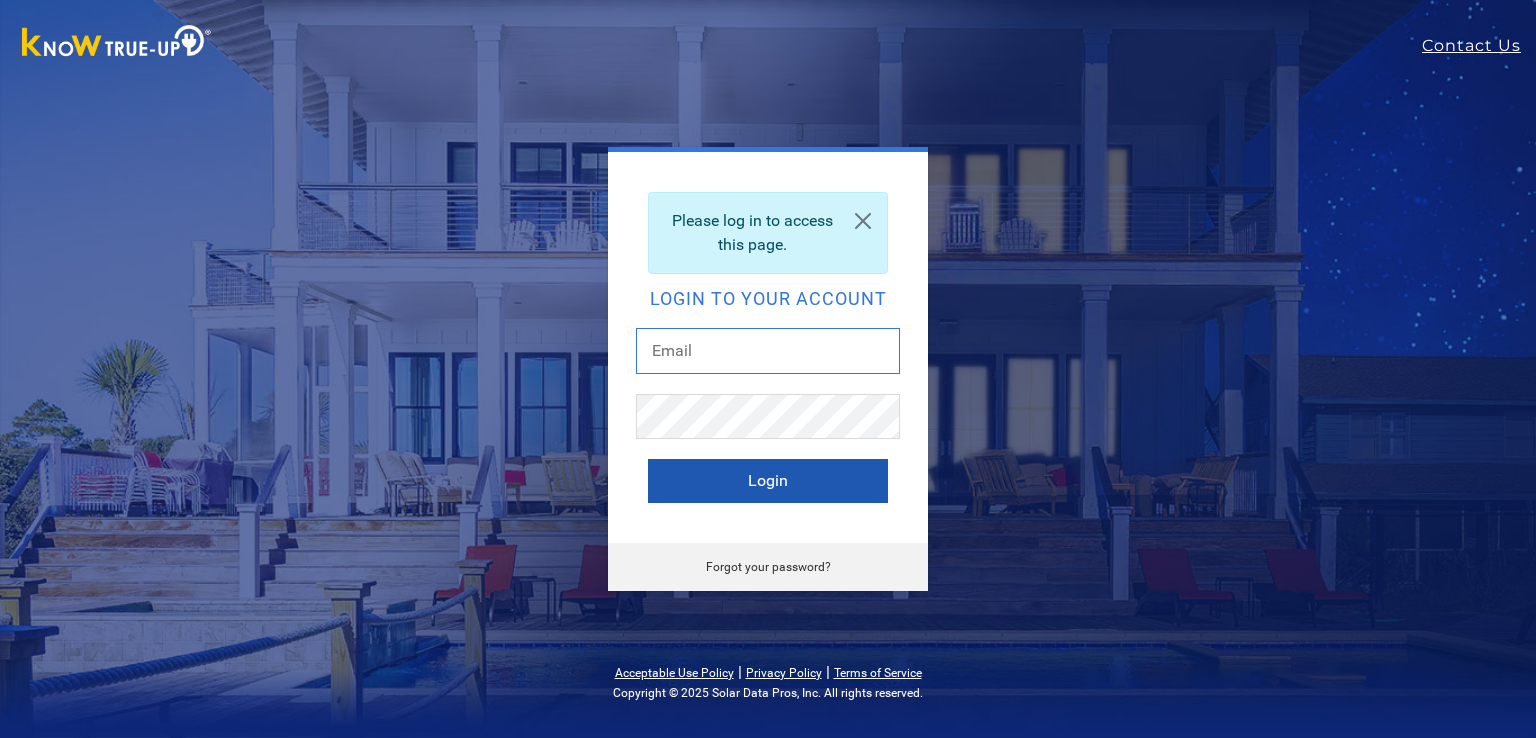 type on "jkalmbach@solteksolar.com" 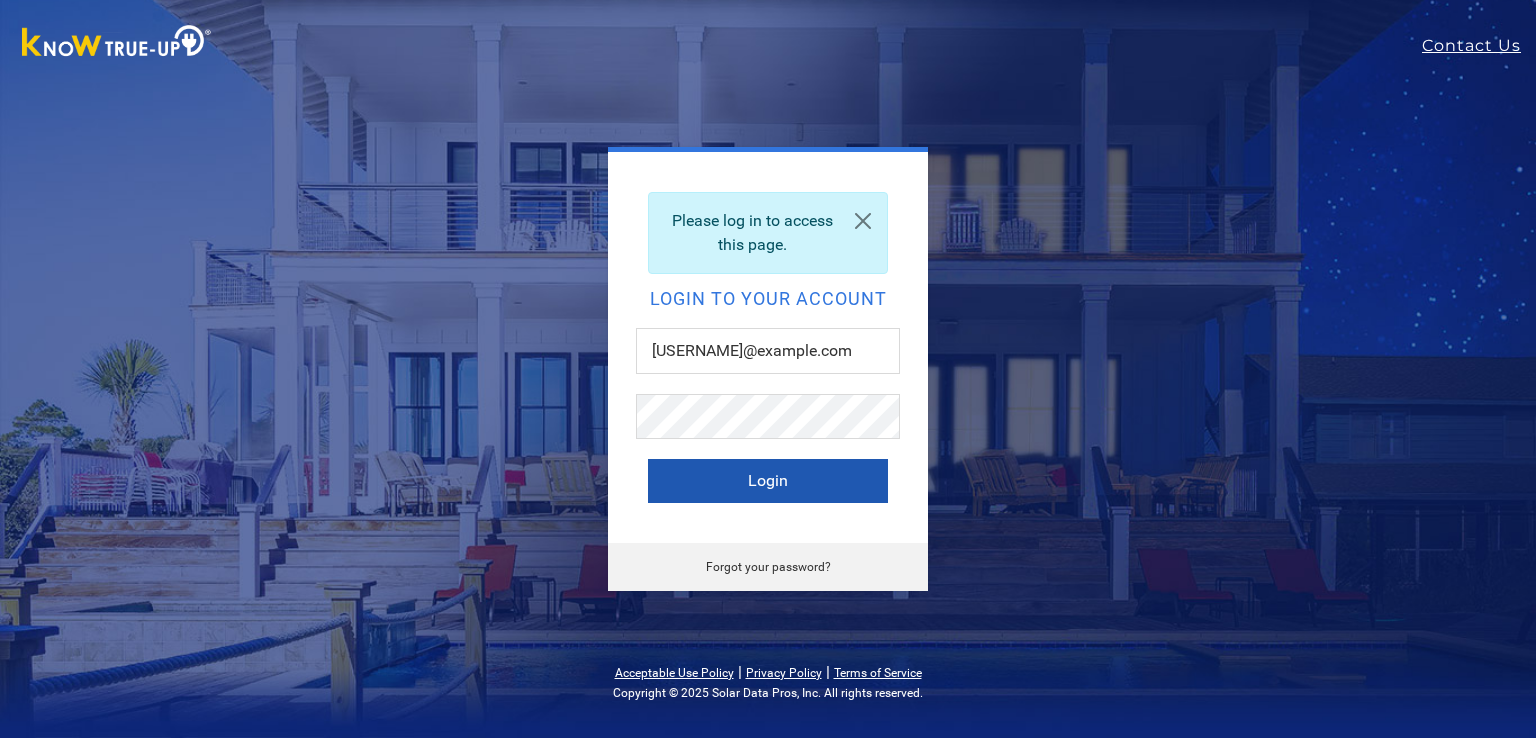 click on "Login" at bounding box center [768, 481] 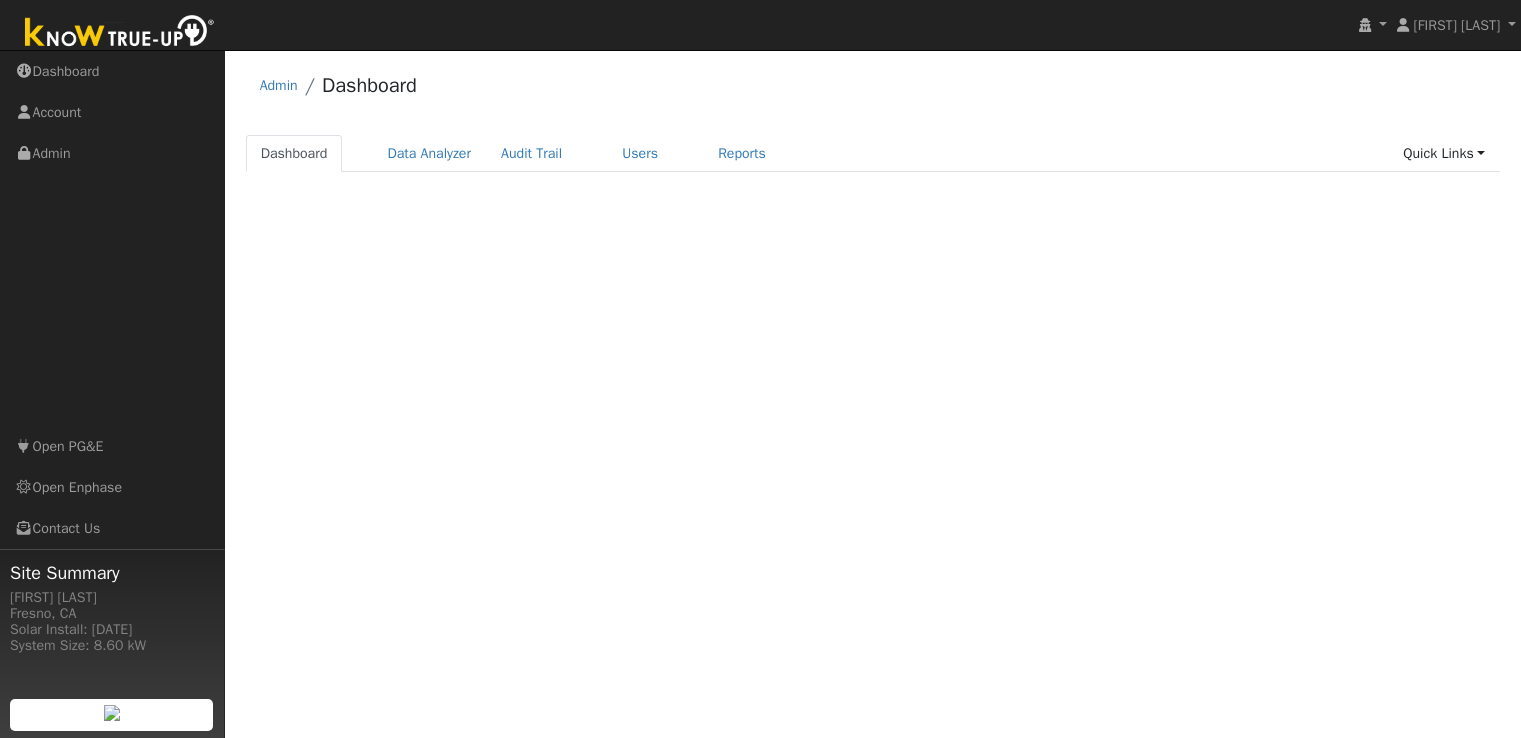 scroll, scrollTop: 0, scrollLeft: 0, axis: both 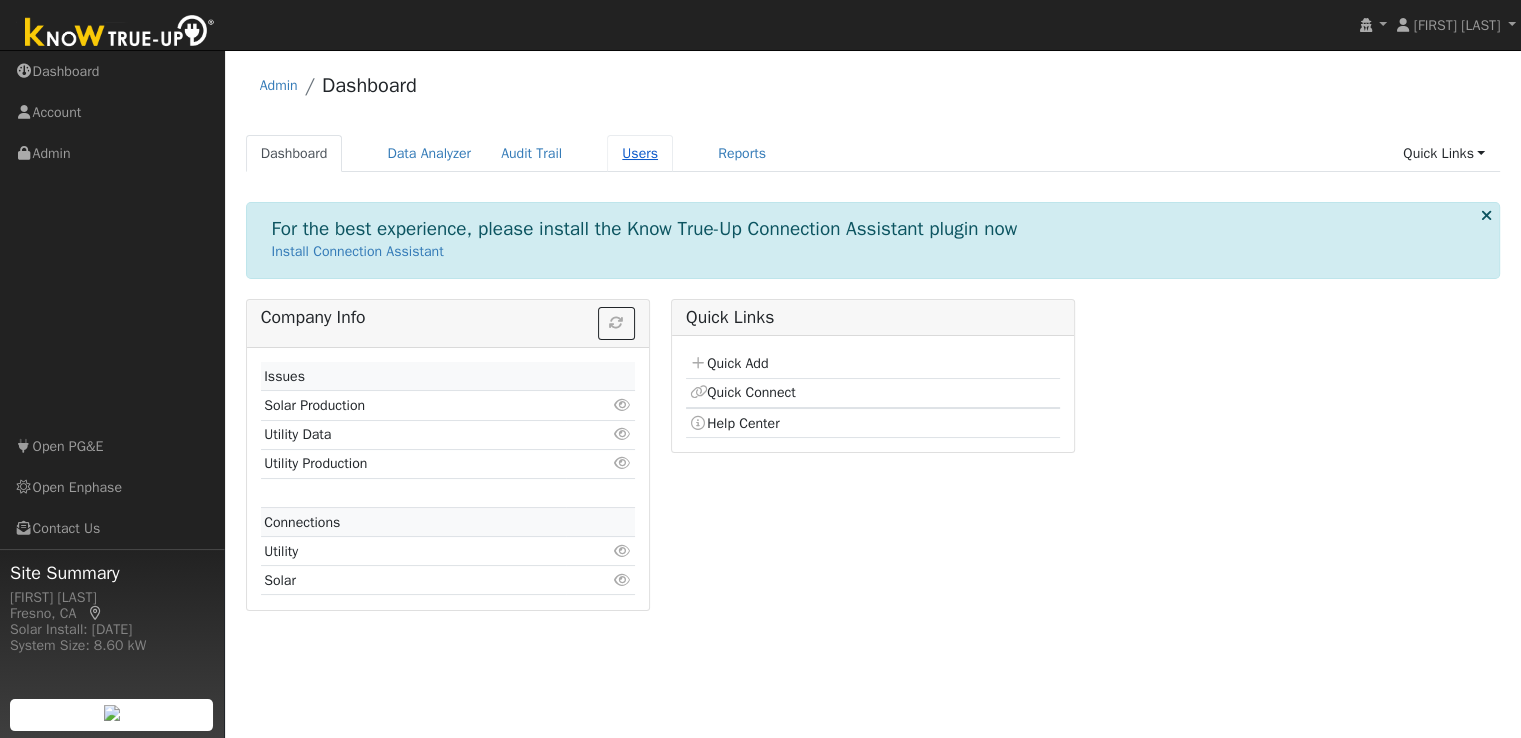 click on "Users" at bounding box center (640, 153) 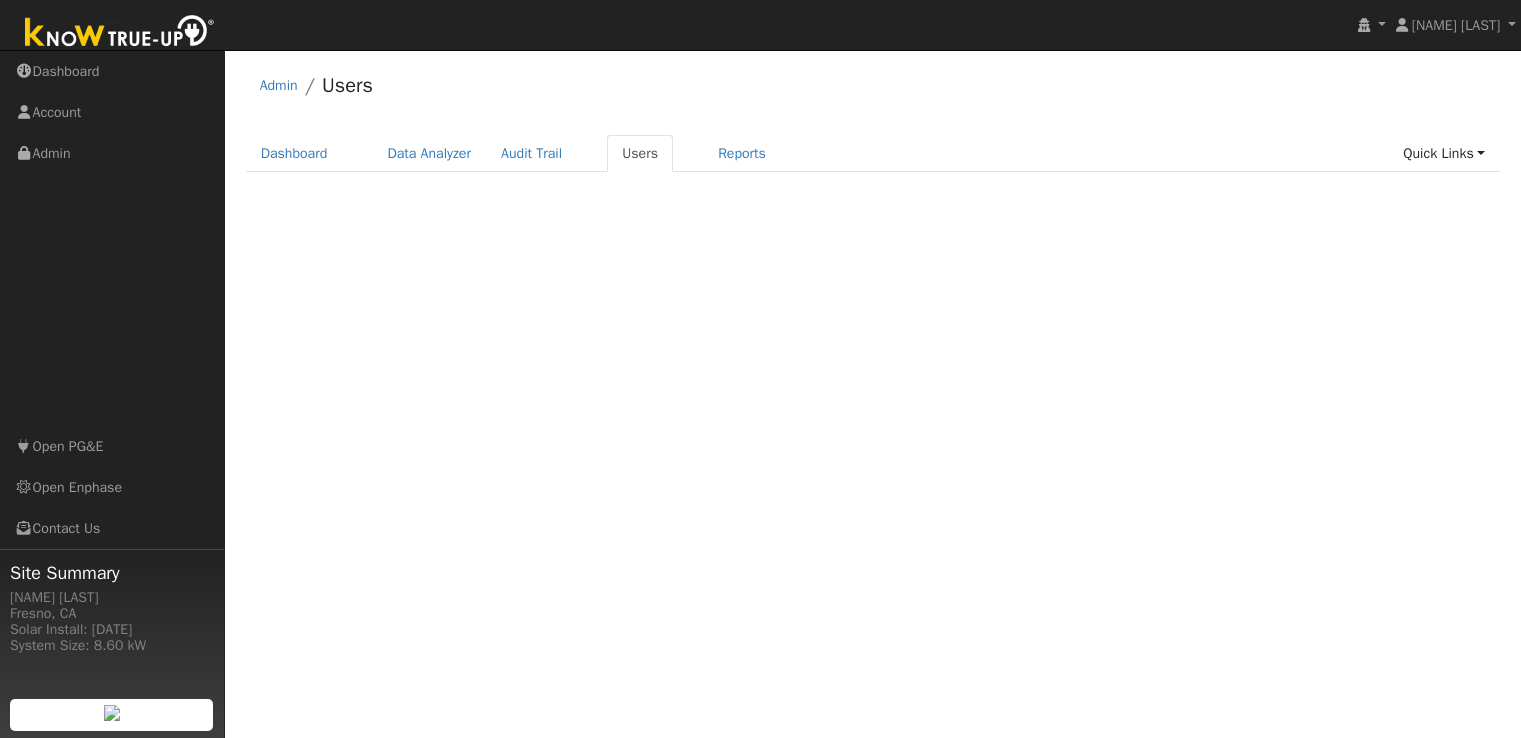 scroll, scrollTop: 0, scrollLeft: 0, axis: both 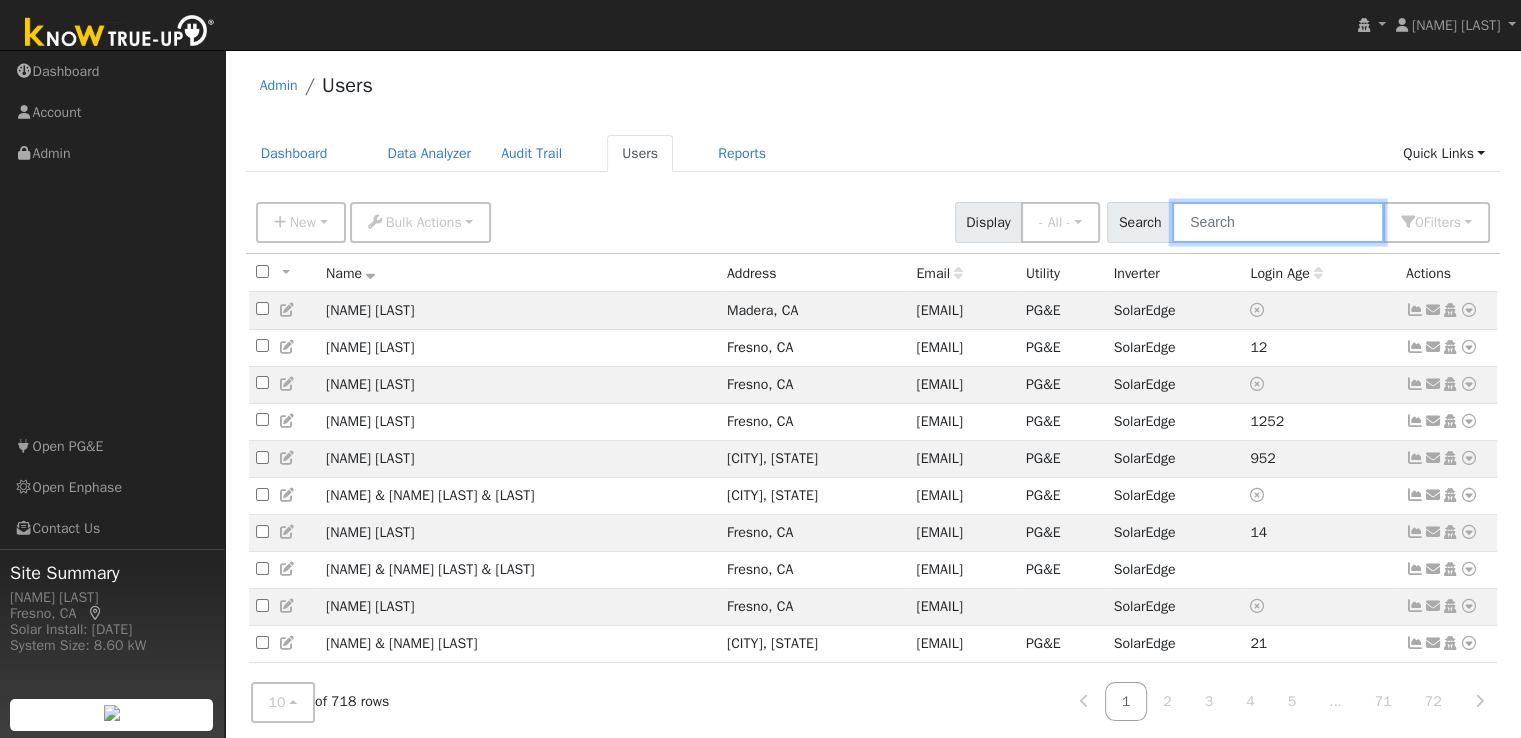 click at bounding box center [1278, 222] 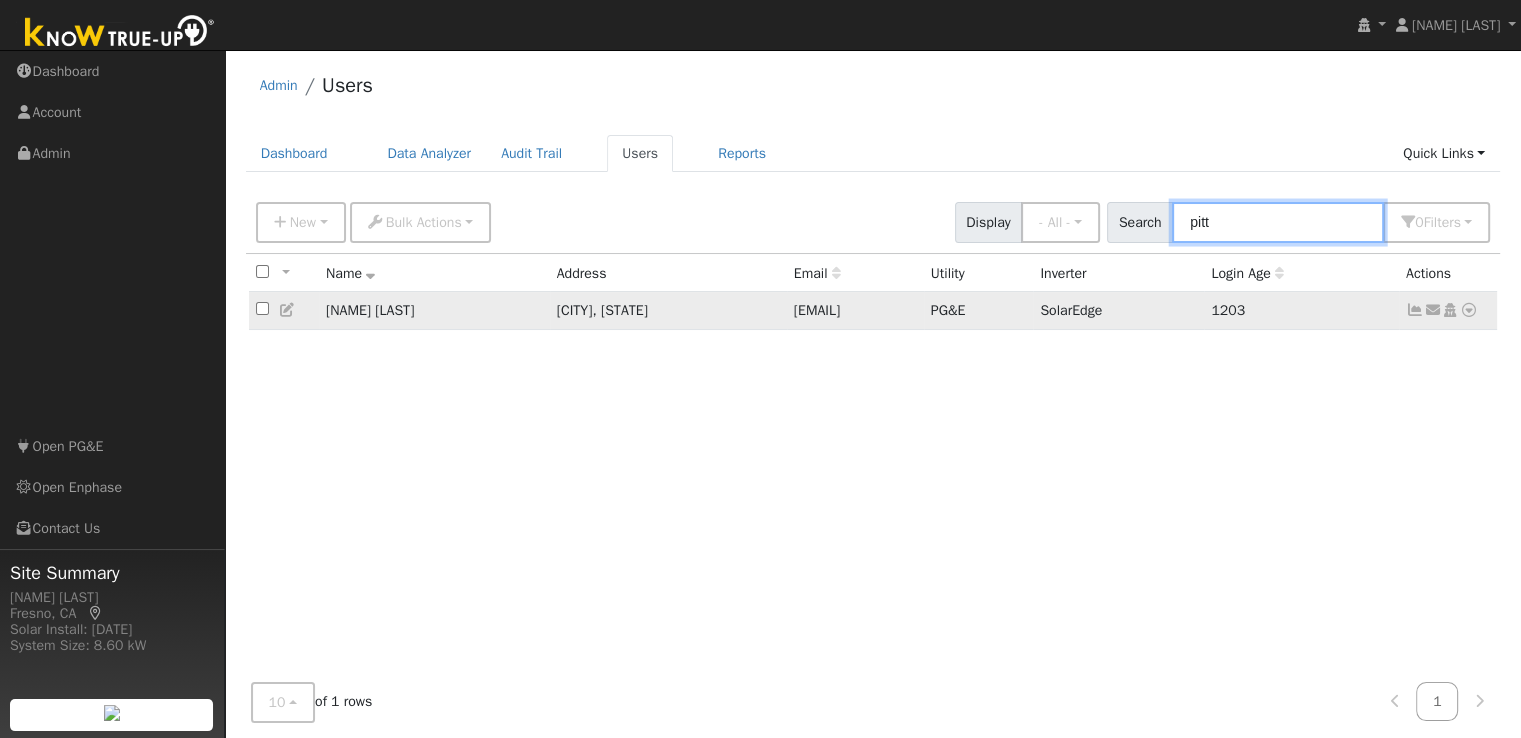 type on "pitt" 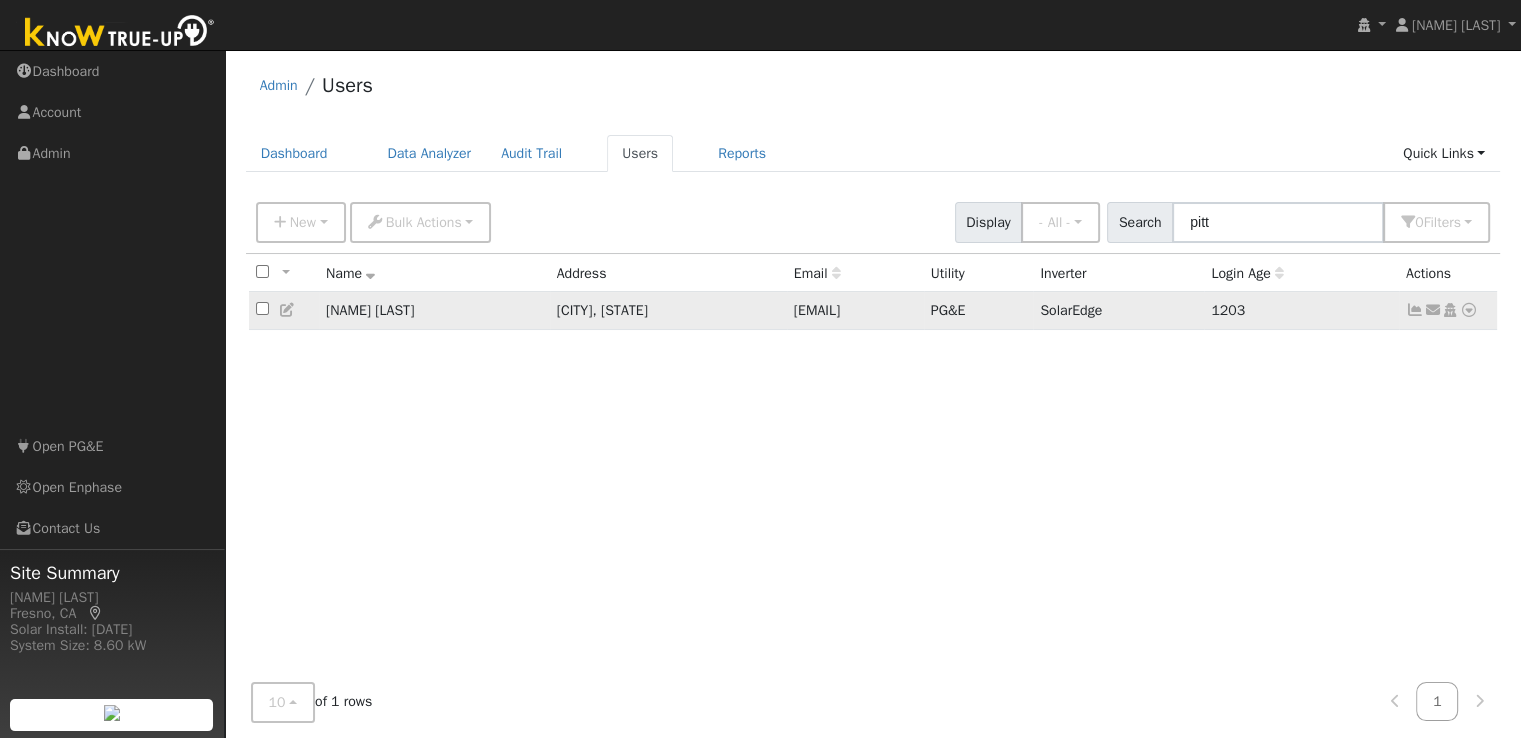 click at bounding box center (1415, 310) 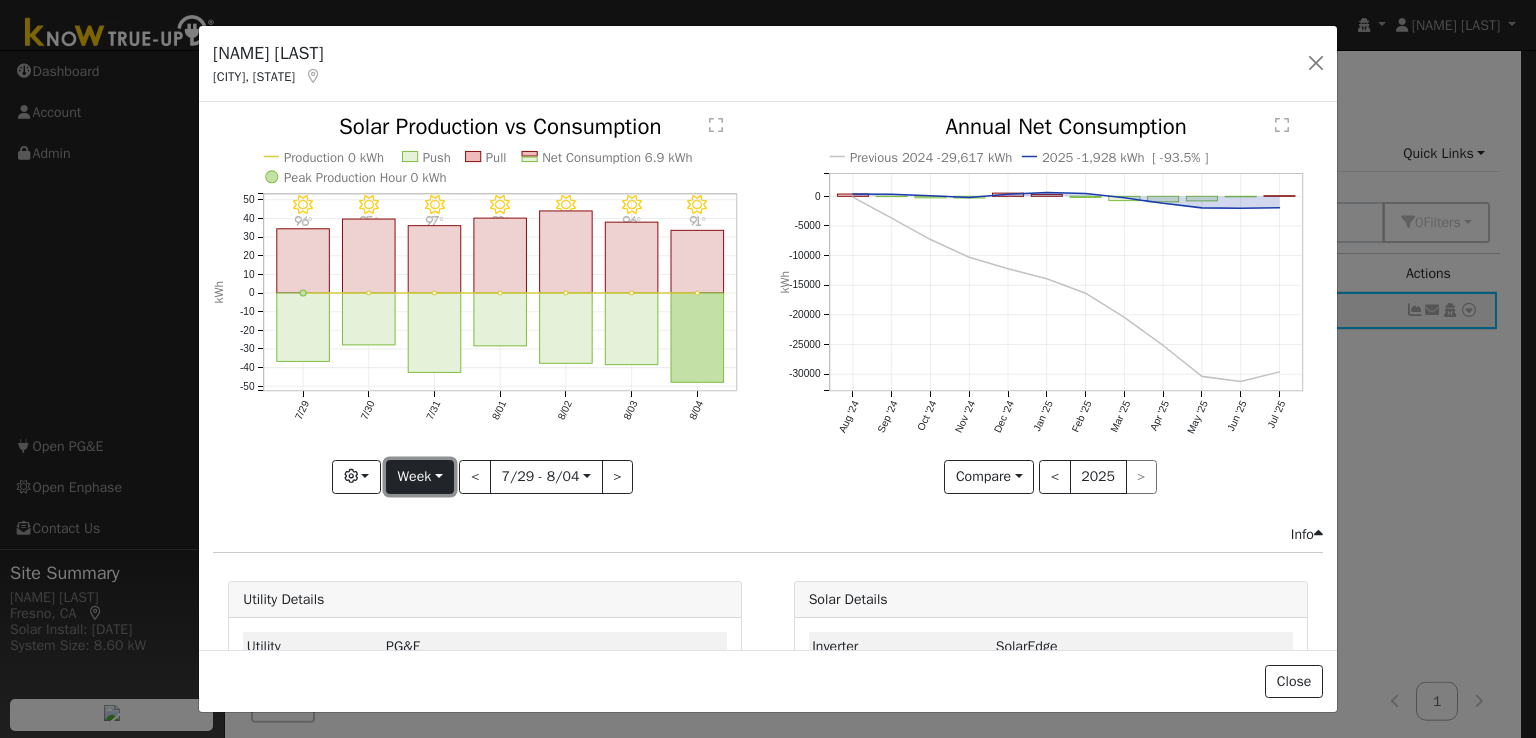 click on "Week" at bounding box center (420, 477) 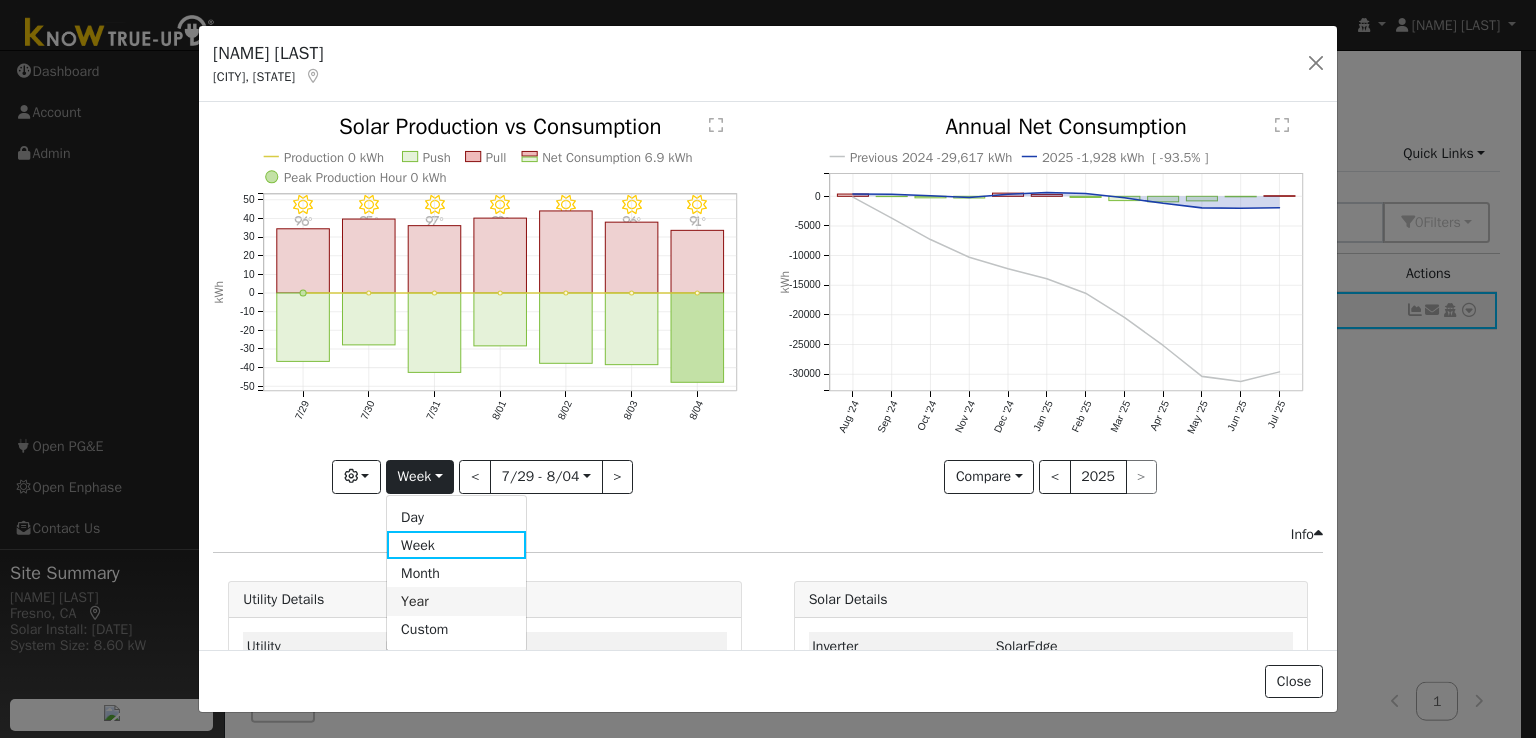 click on "Year" at bounding box center (456, 601) 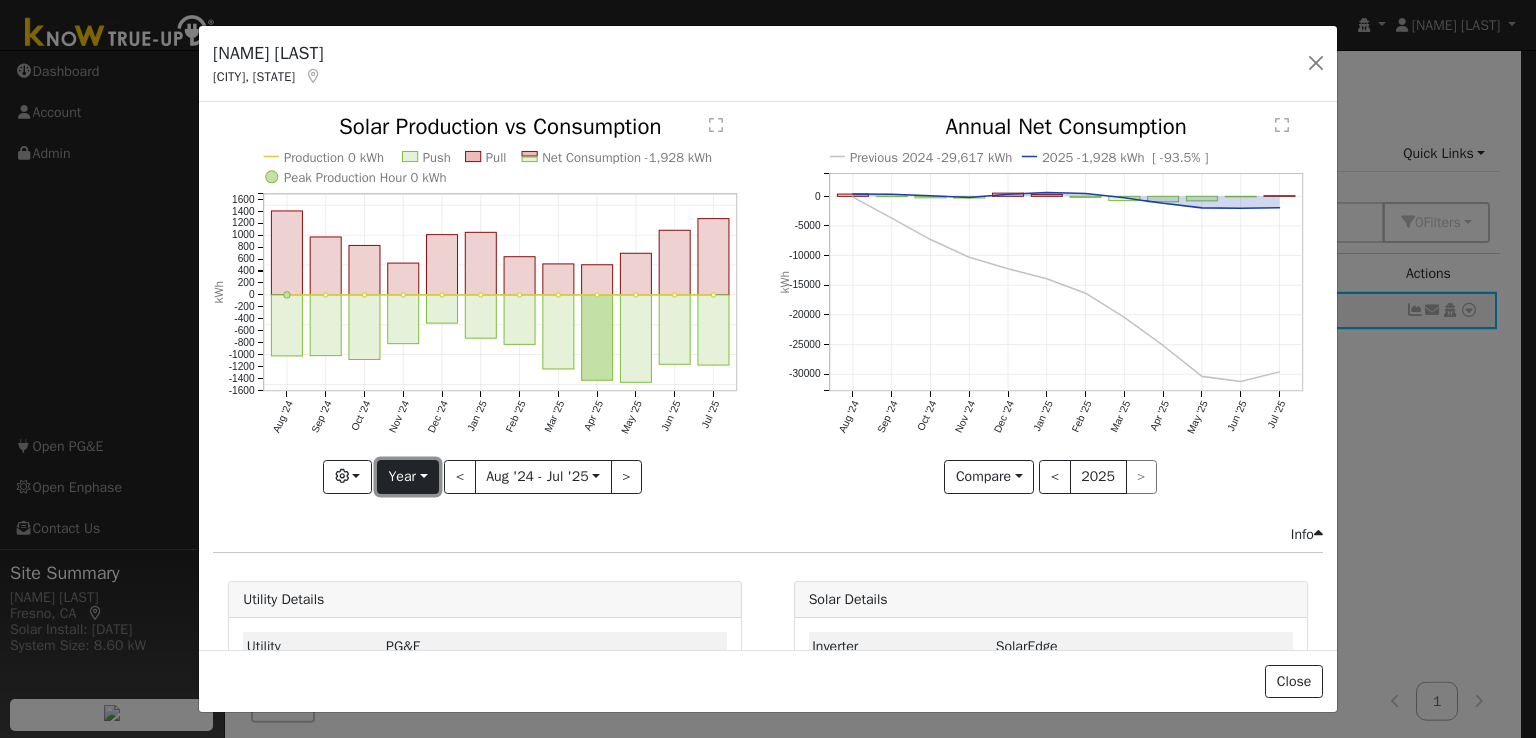 click on "Year" at bounding box center (408, 477) 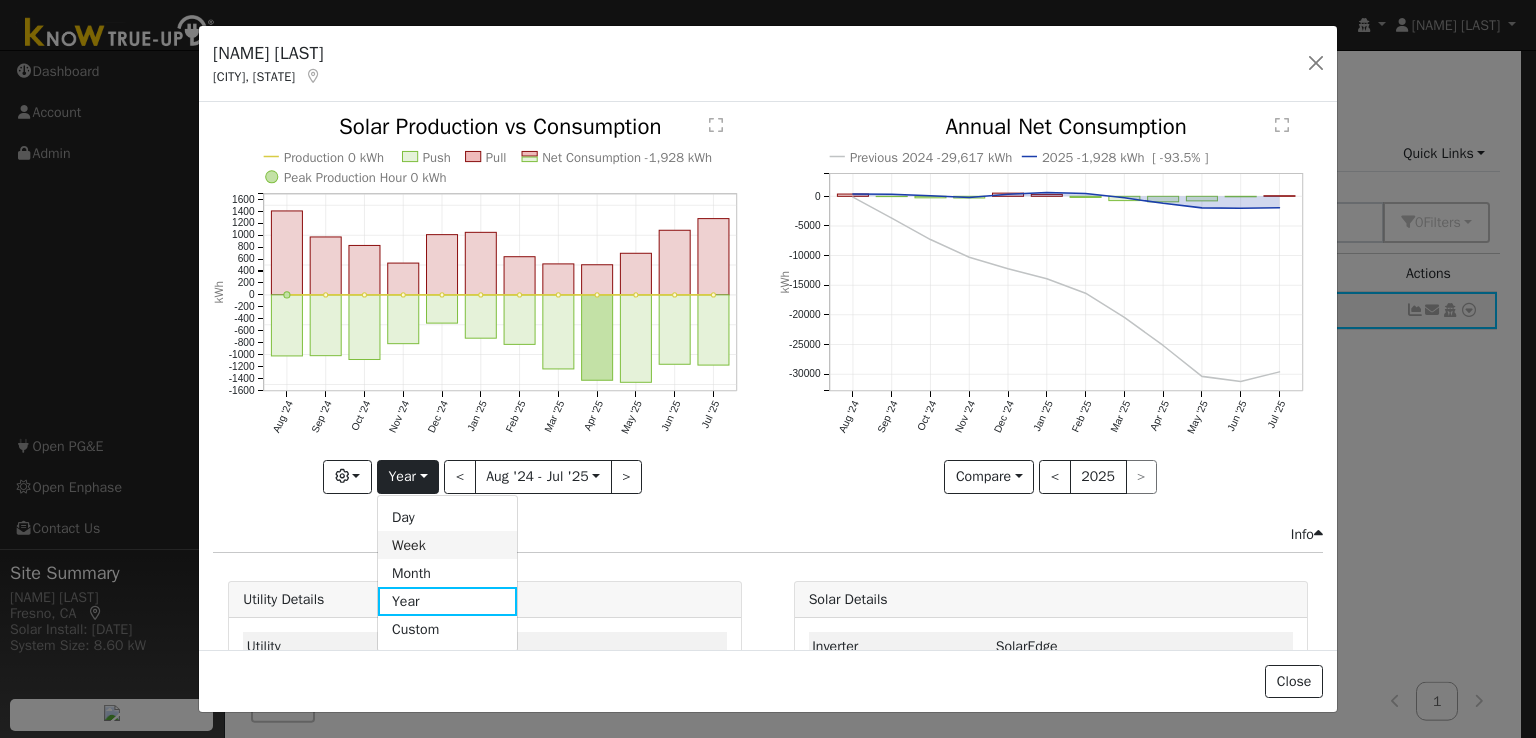 click on "Week" at bounding box center (447, 545) 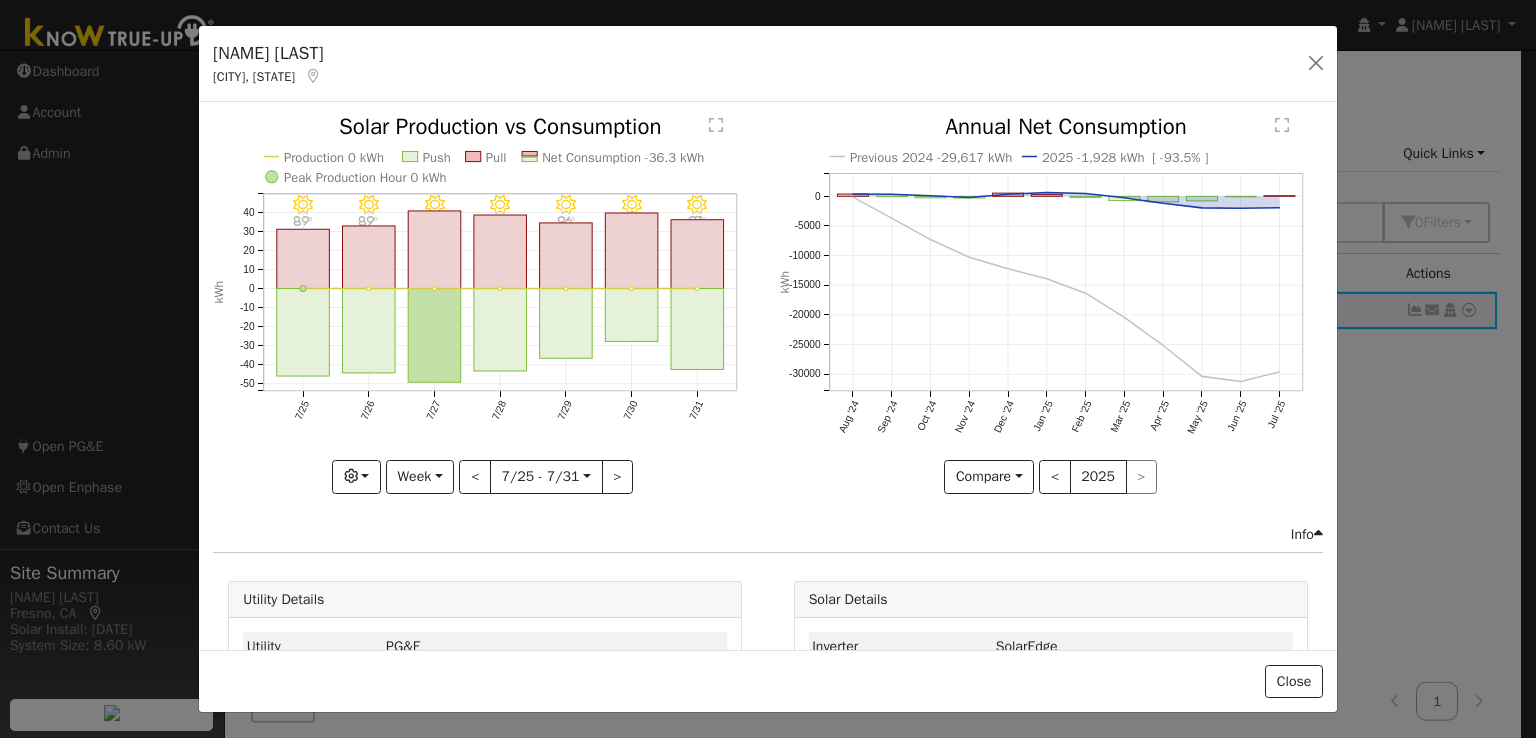 click on "Info" at bounding box center (768, 534) 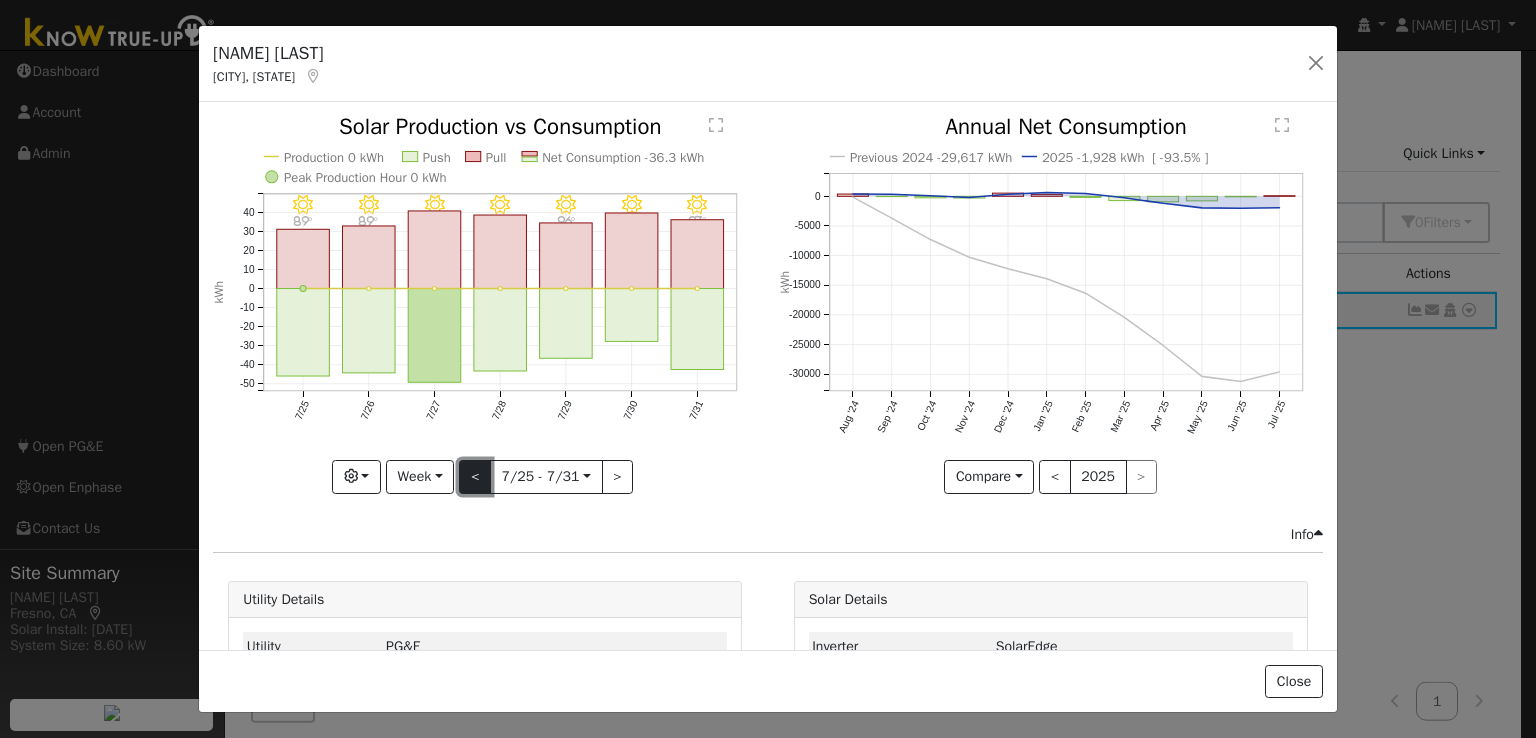 click on "<" at bounding box center (475, 477) 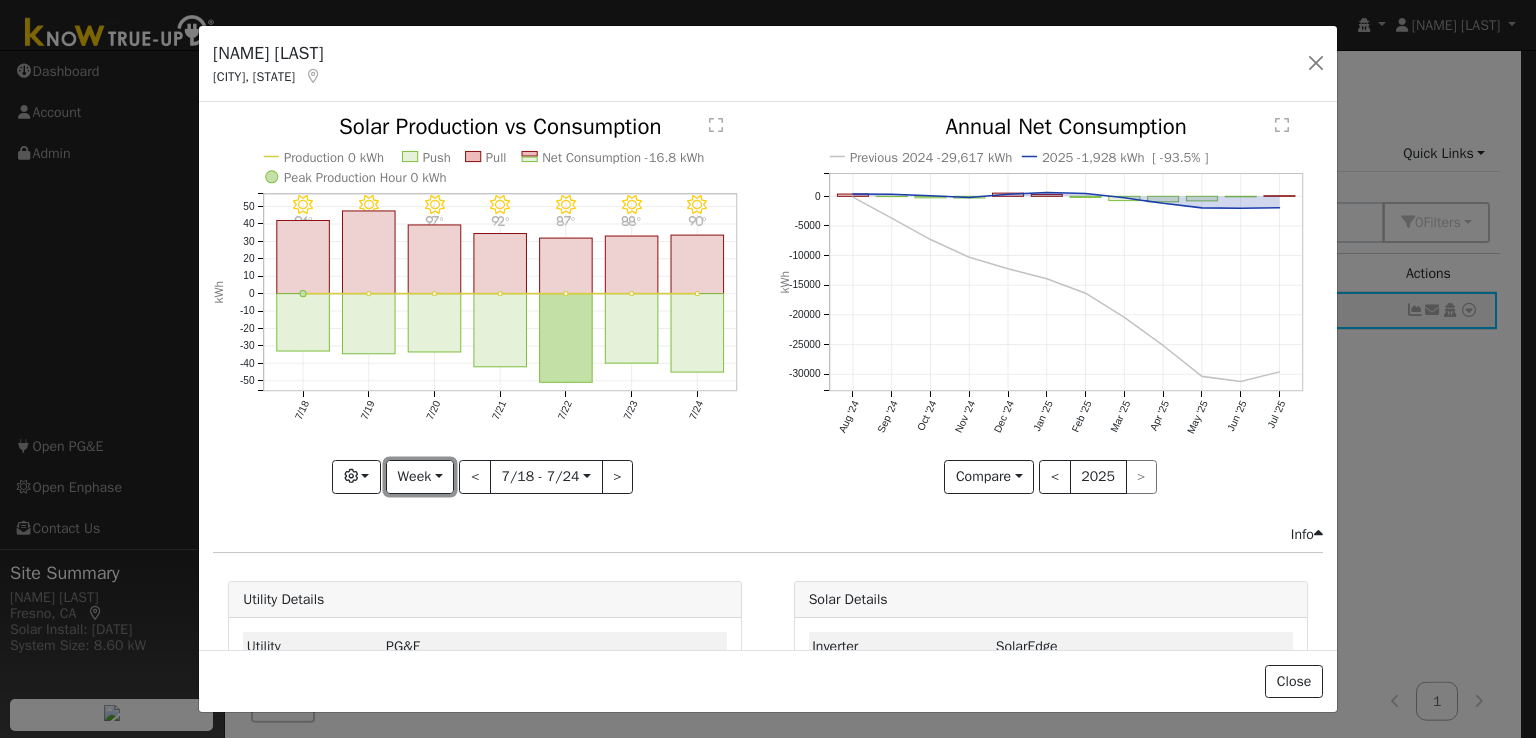 click on "Week" at bounding box center (420, 477) 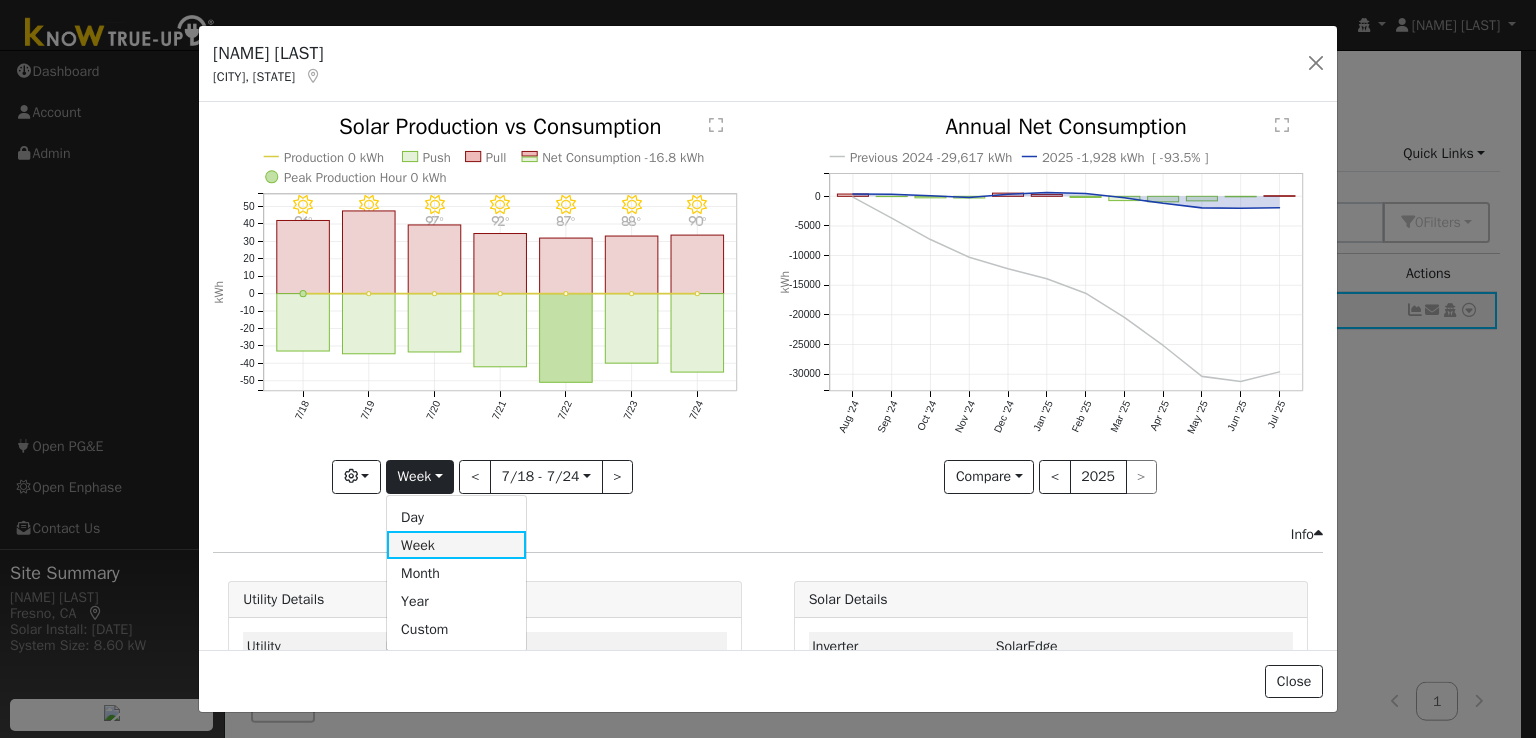 click on "Week" at bounding box center [456, 545] 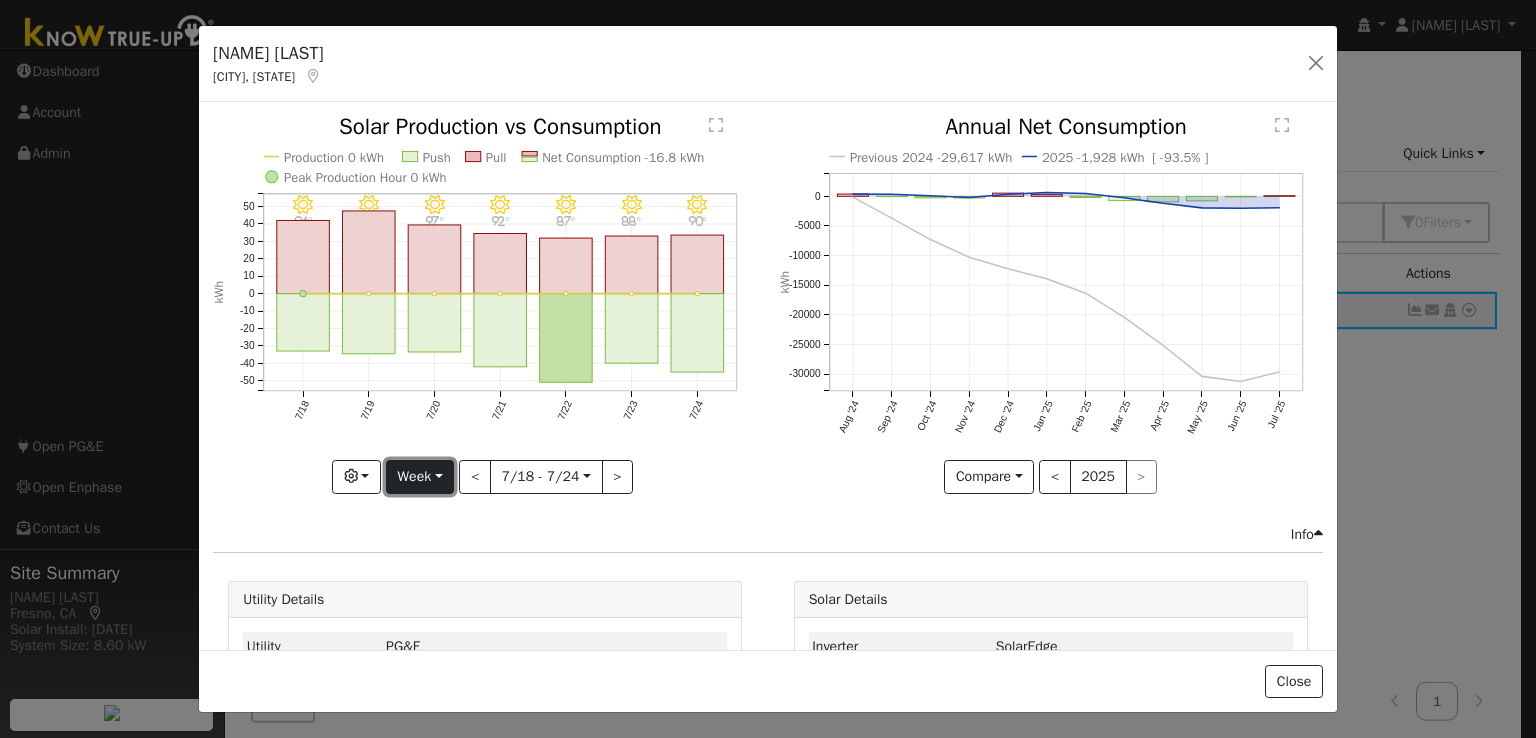 click on "Week" at bounding box center (420, 477) 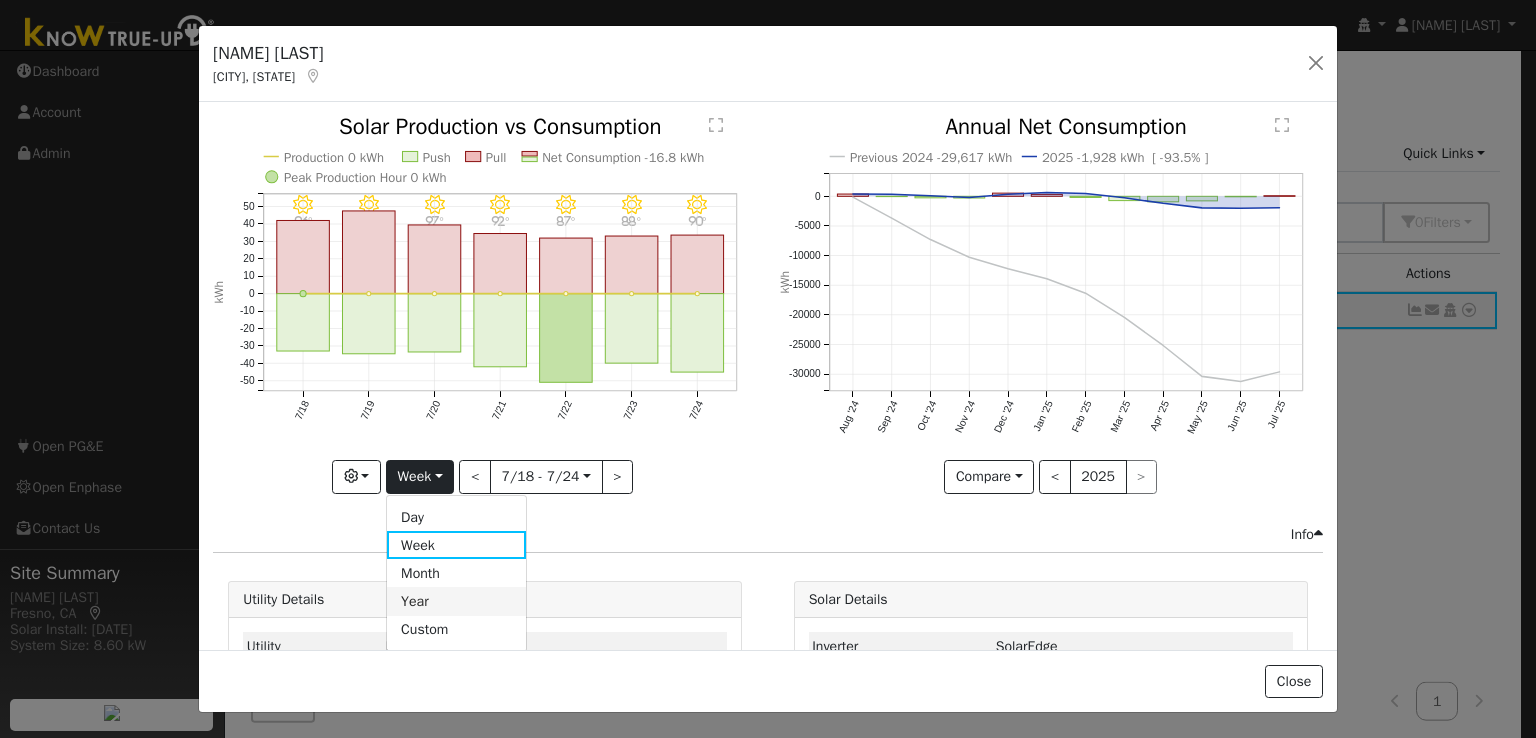 click on "Year" at bounding box center (456, 601) 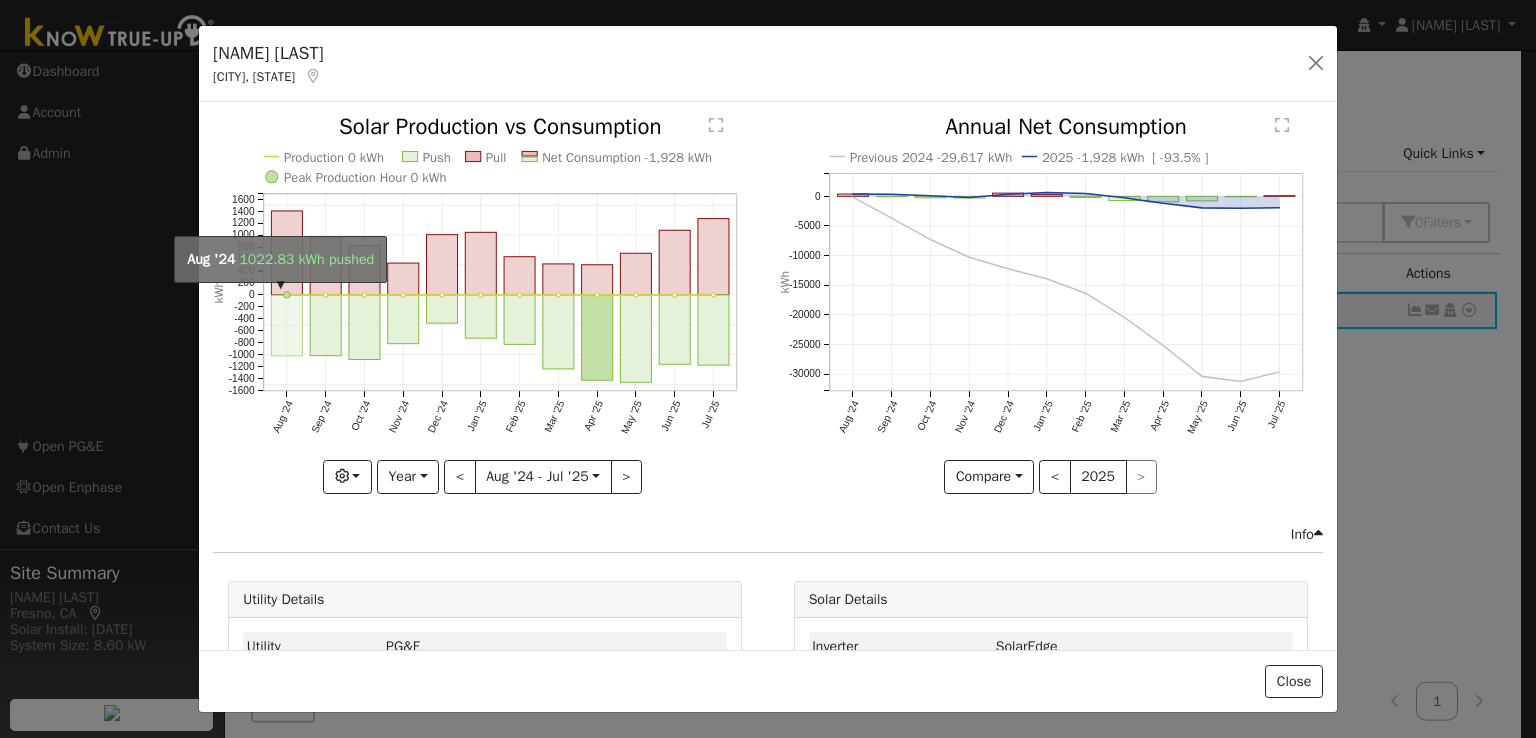 click on "onclick=""" 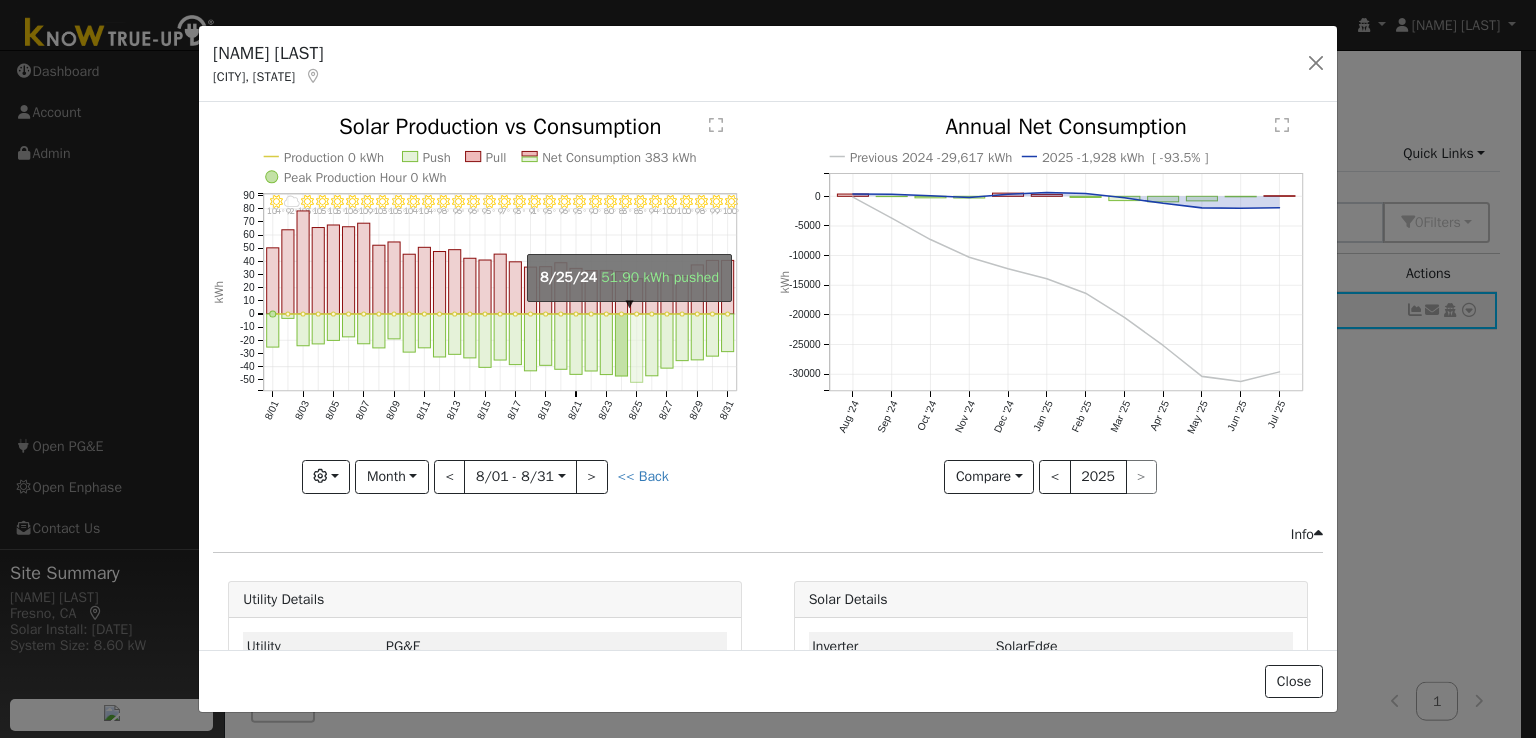 click on "onclick=""" 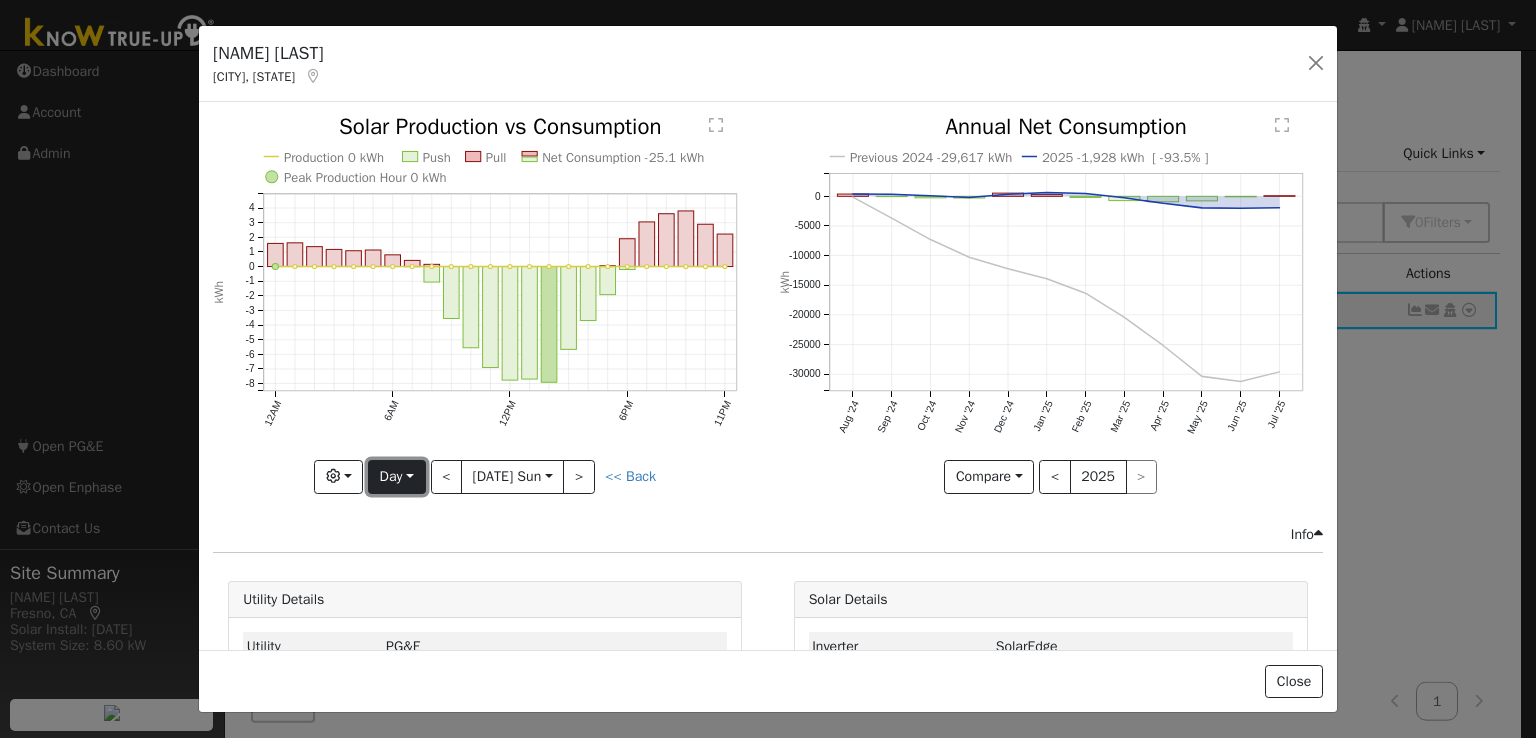 click on "Day" at bounding box center (396, 477) 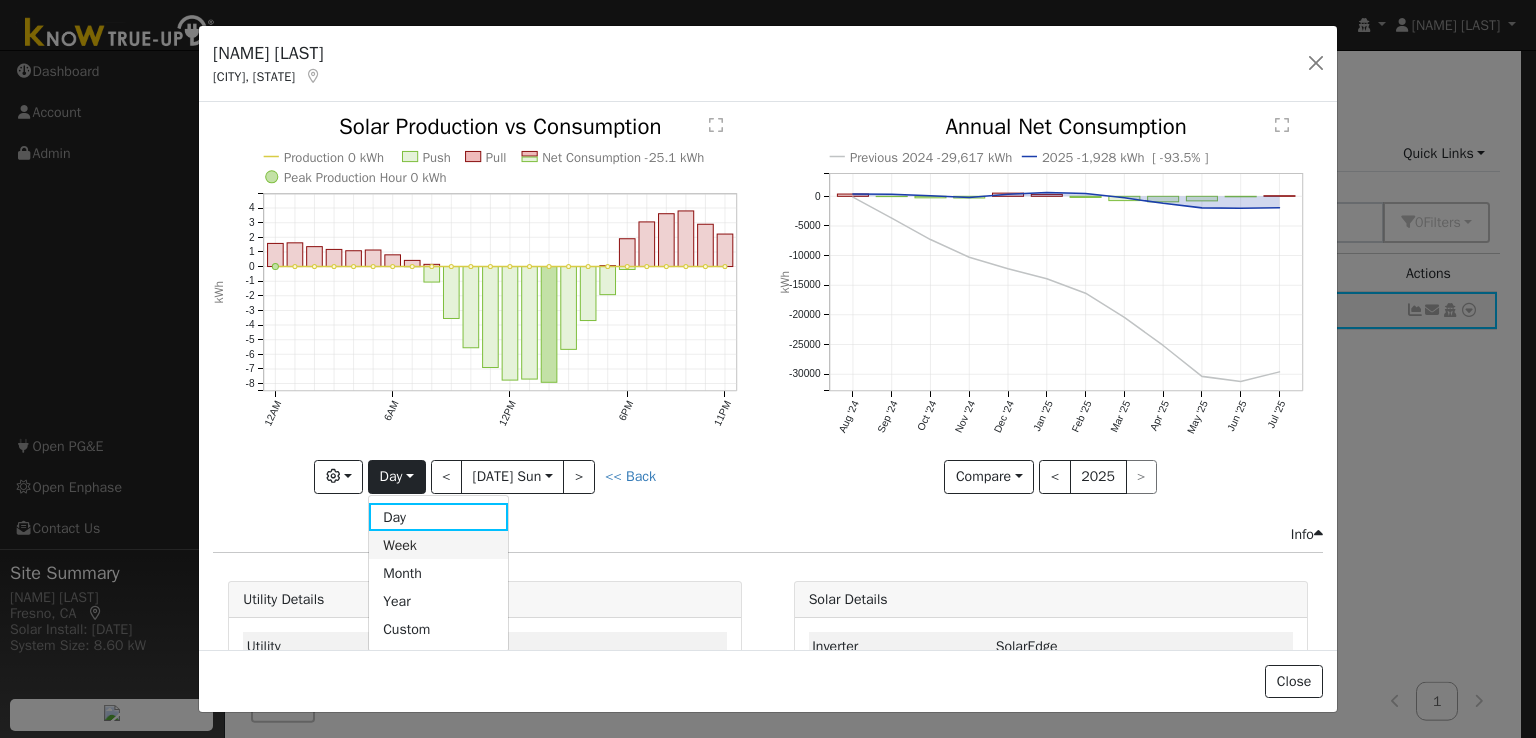 click on "Week" at bounding box center [438, 545] 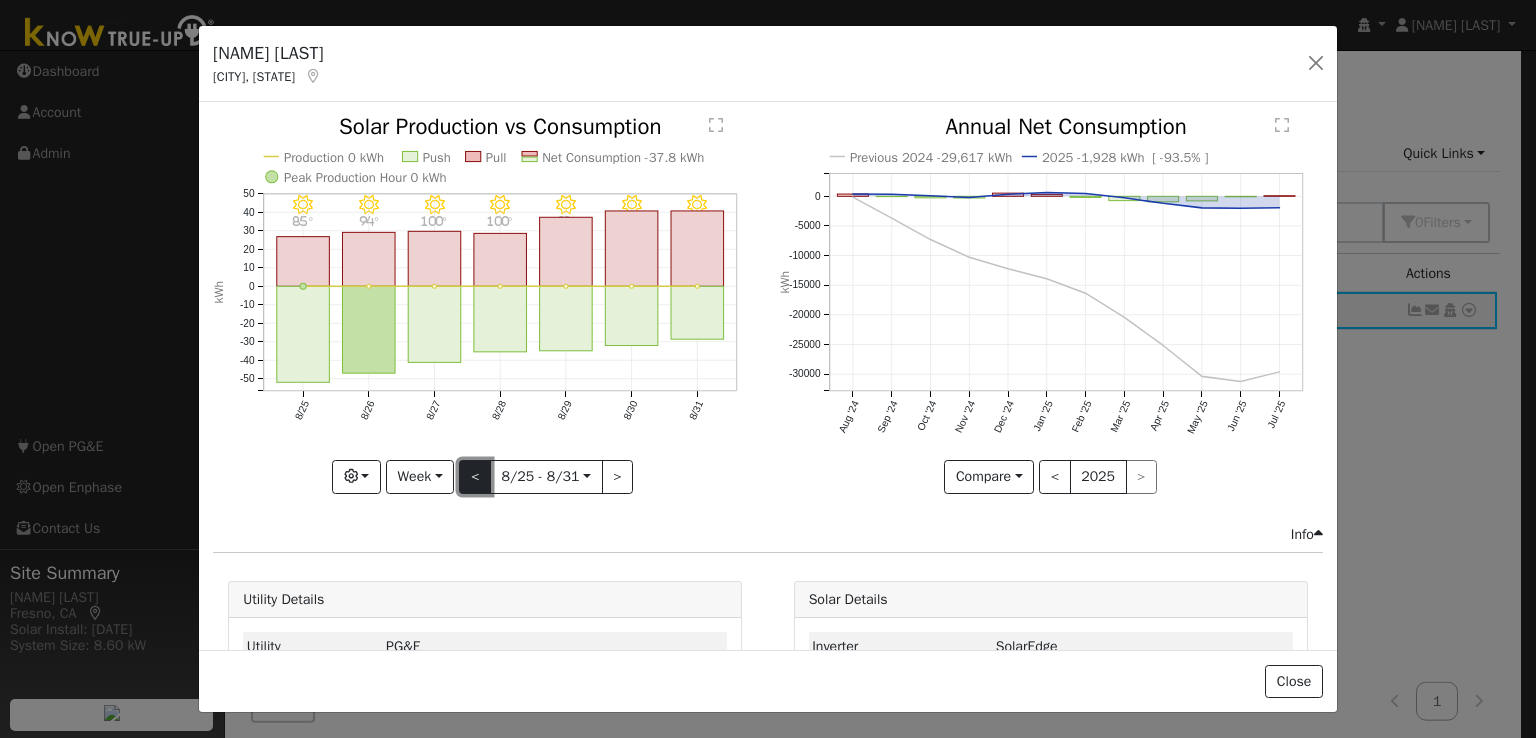 click on "<" at bounding box center (475, 477) 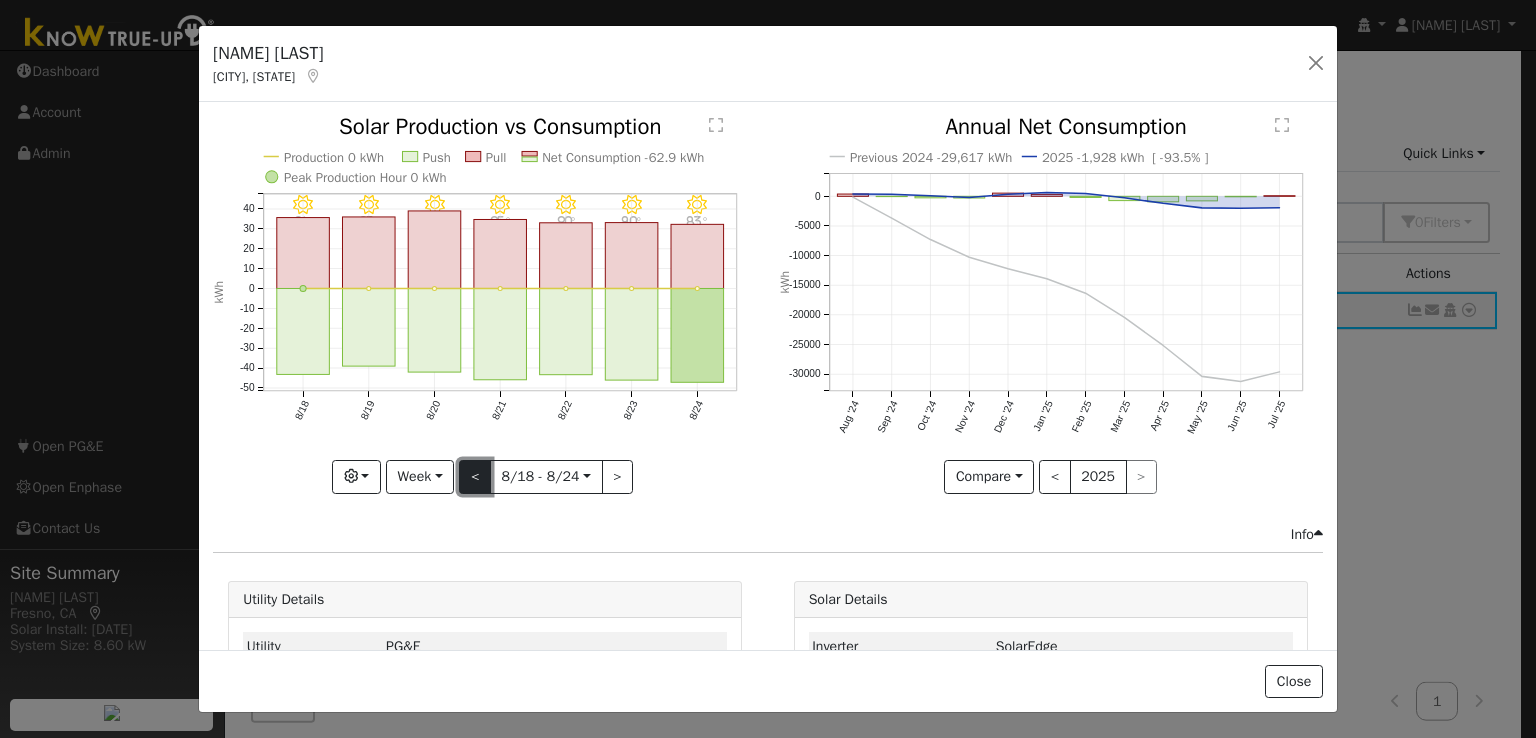 click on "<" at bounding box center (475, 477) 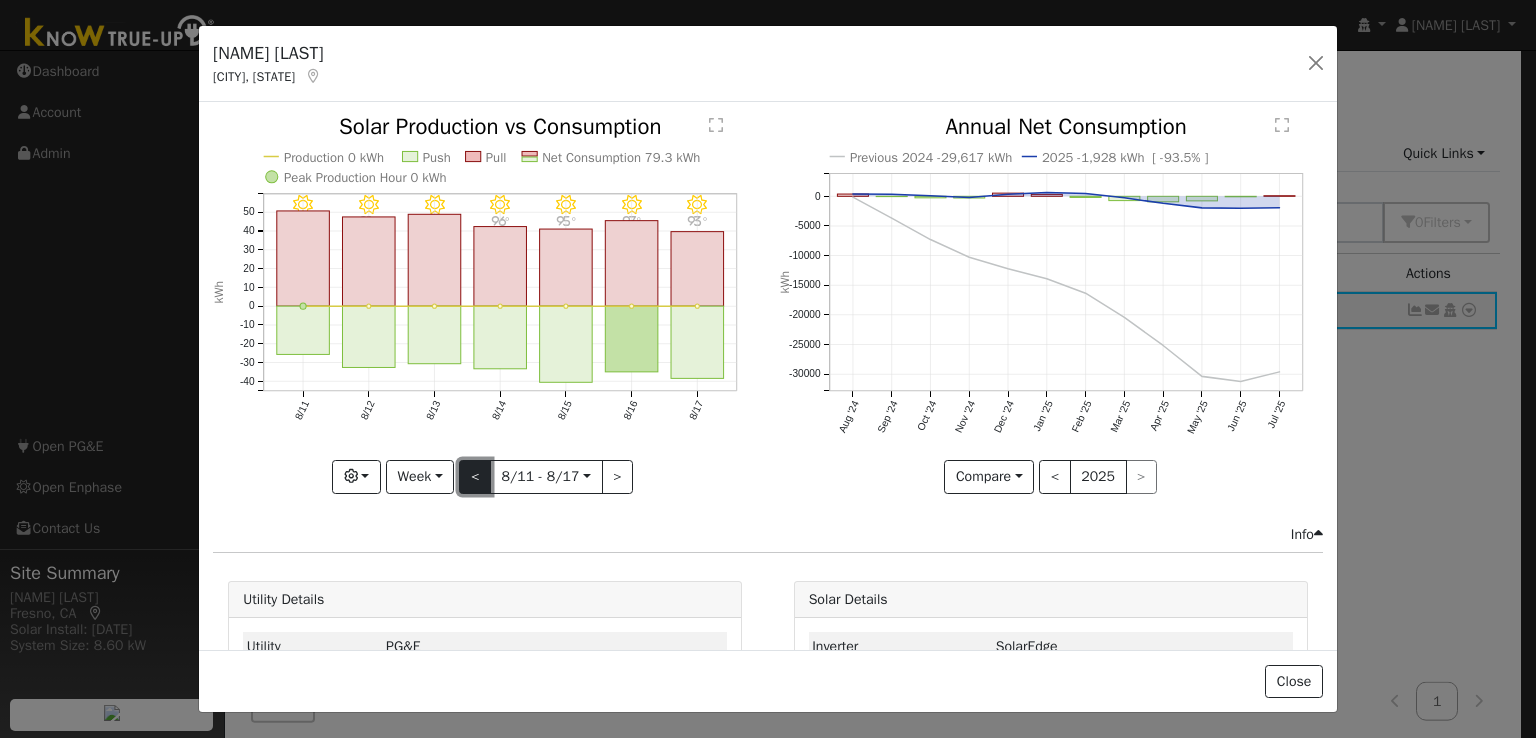 click on "<" at bounding box center (475, 477) 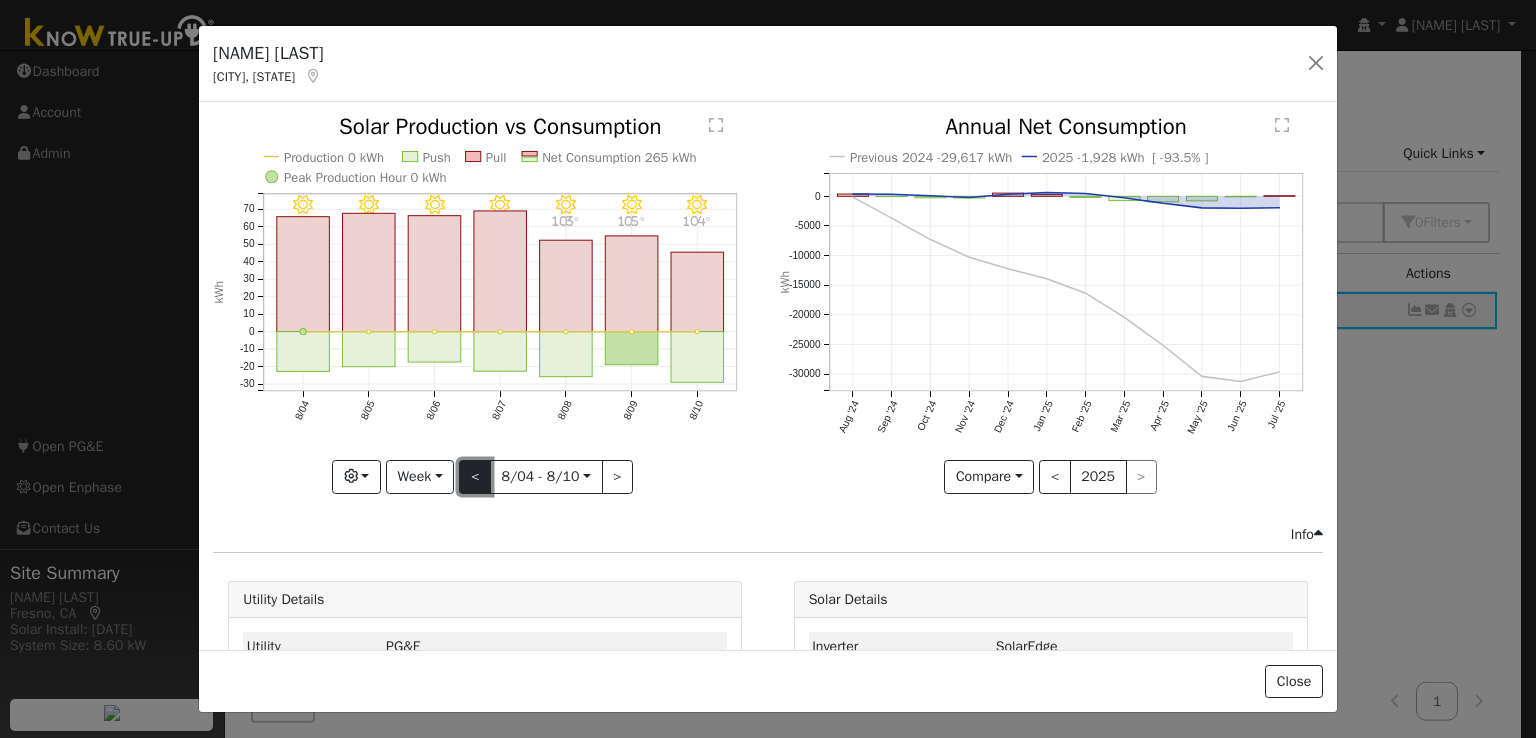 click on "<" at bounding box center (475, 477) 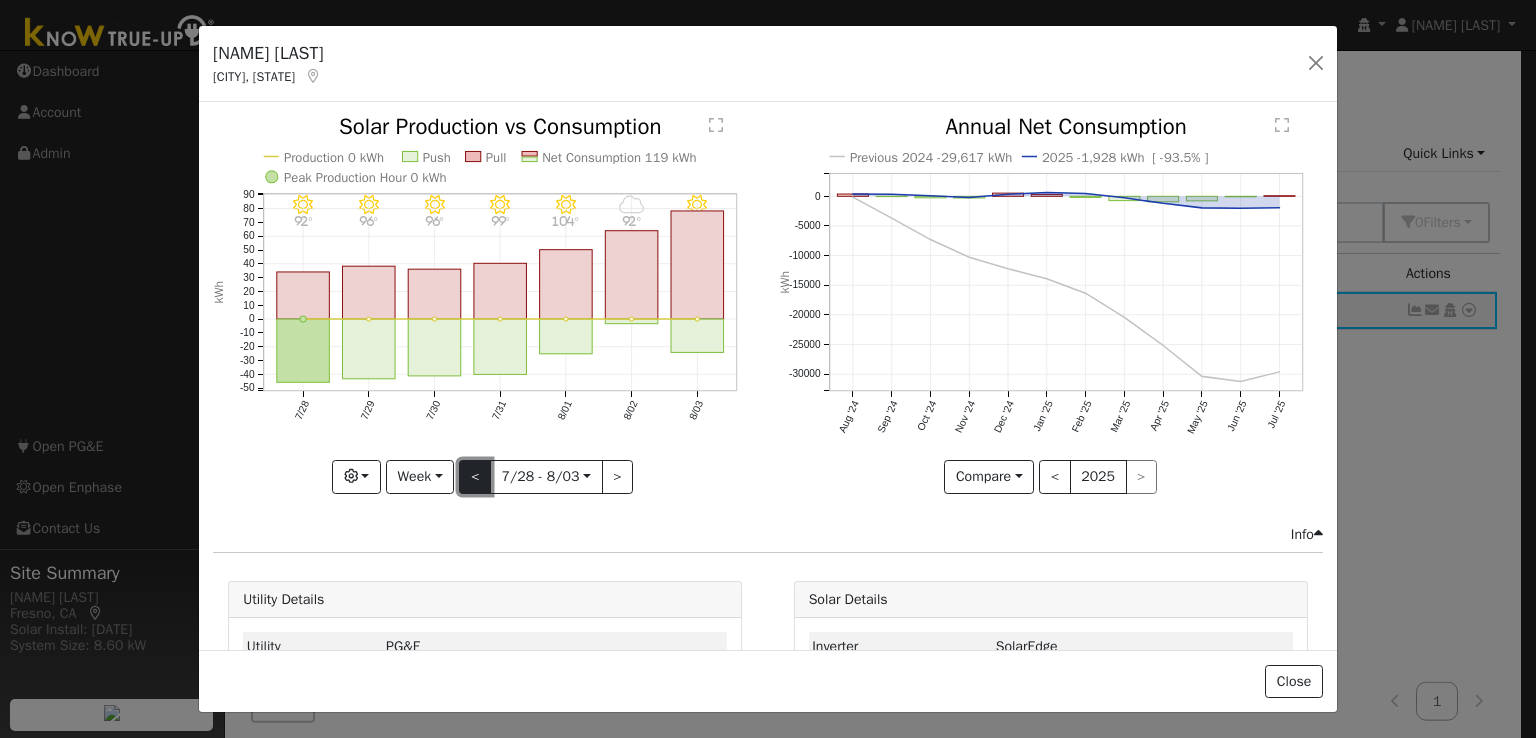 click on "<" at bounding box center (475, 477) 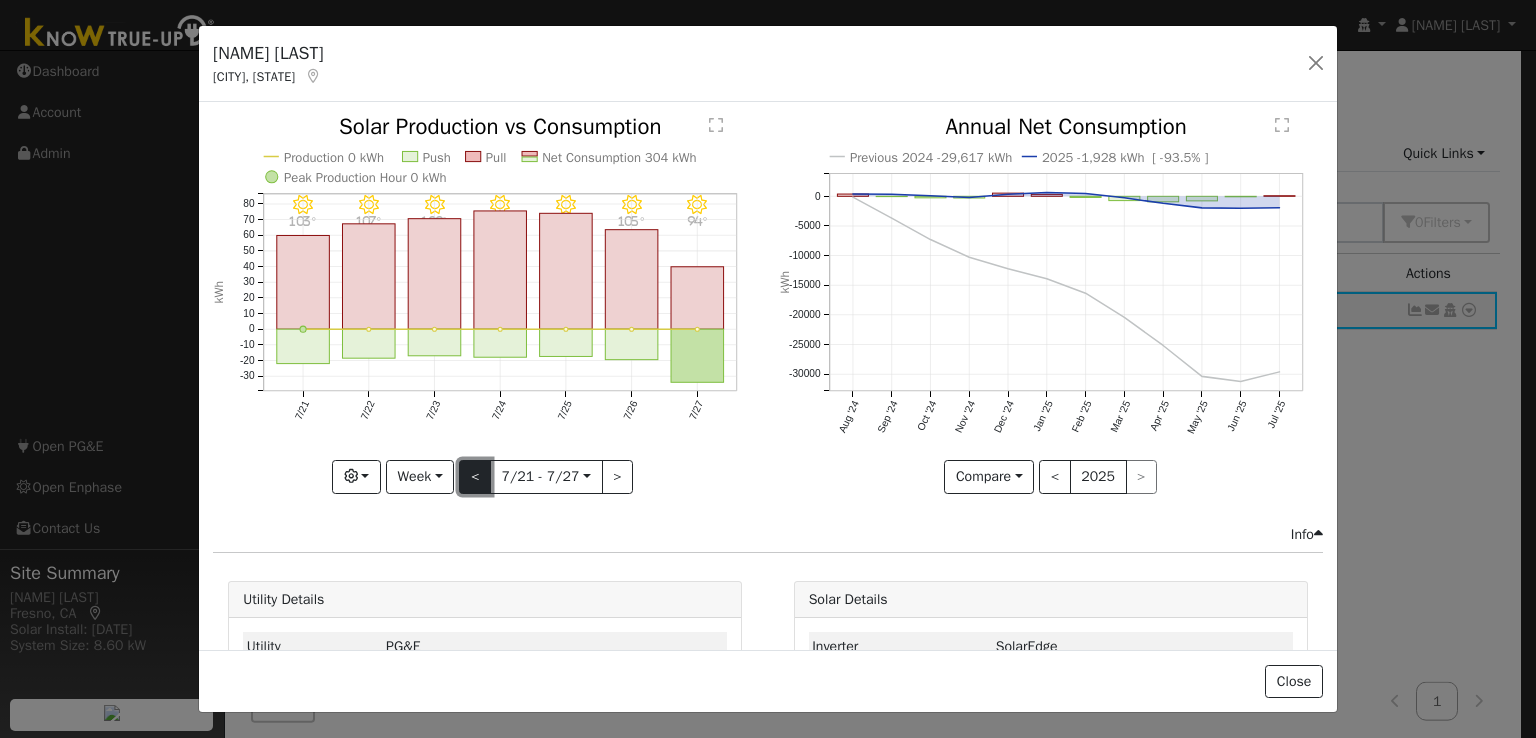 click on "<" at bounding box center (475, 477) 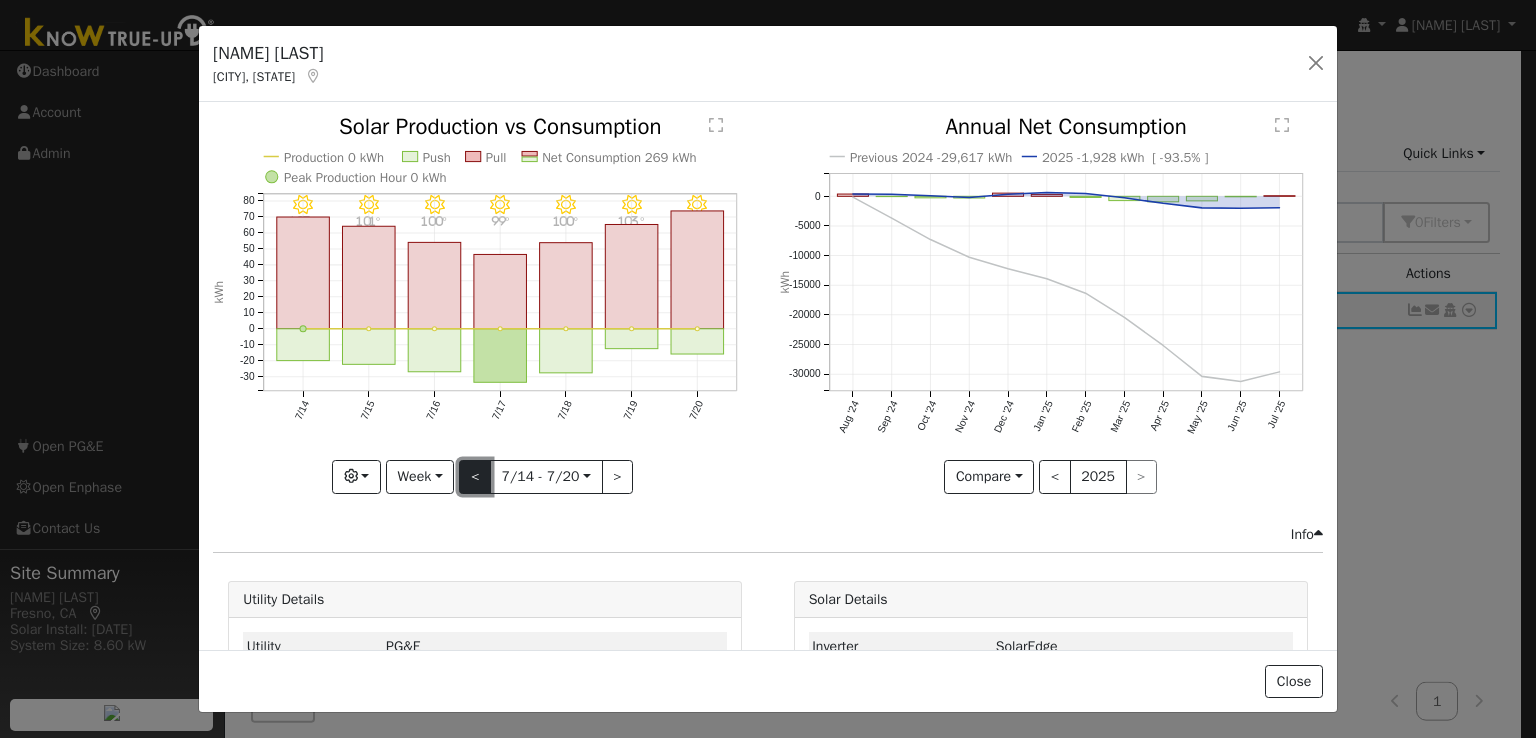 click on "<" at bounding box center (475, 477) 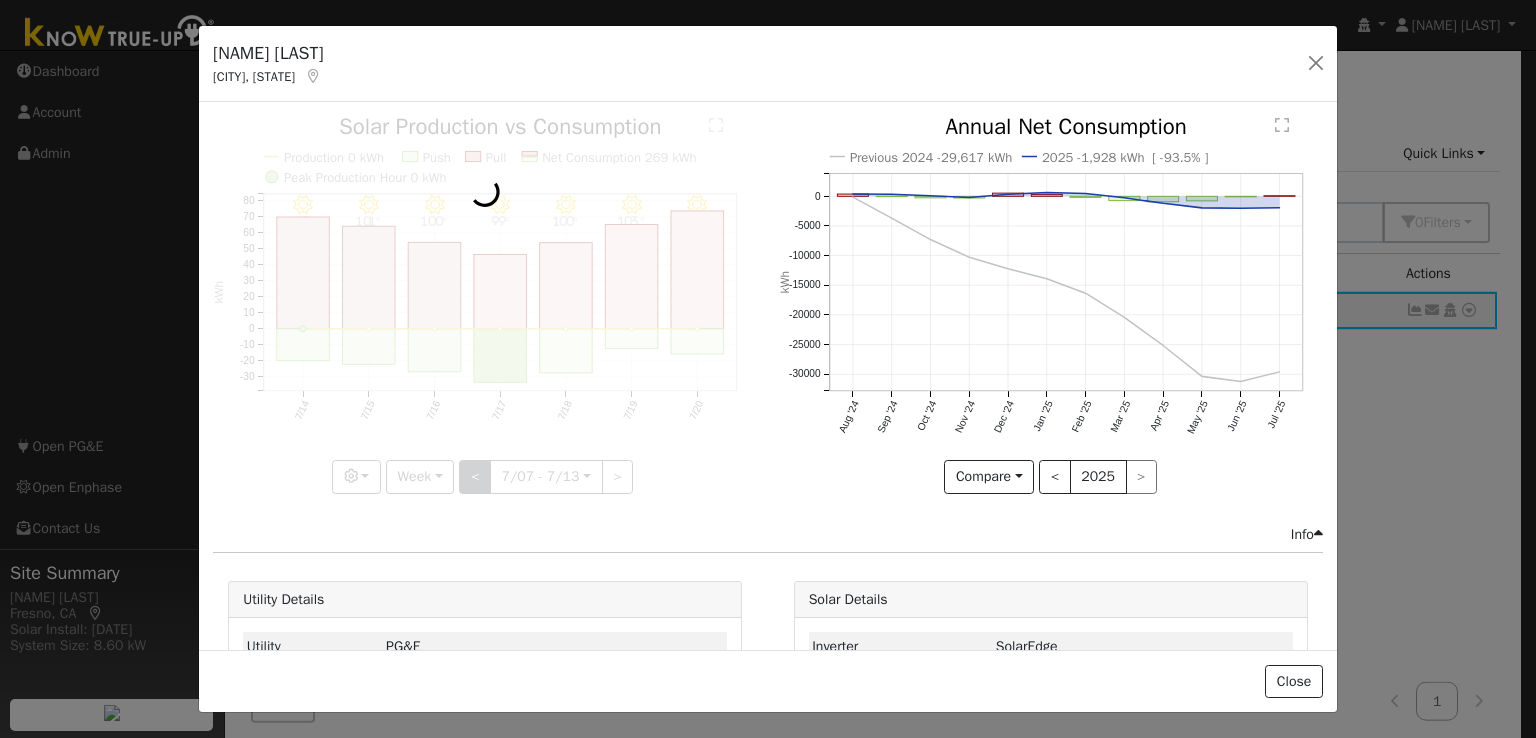 click at bounding box center (485, 304) 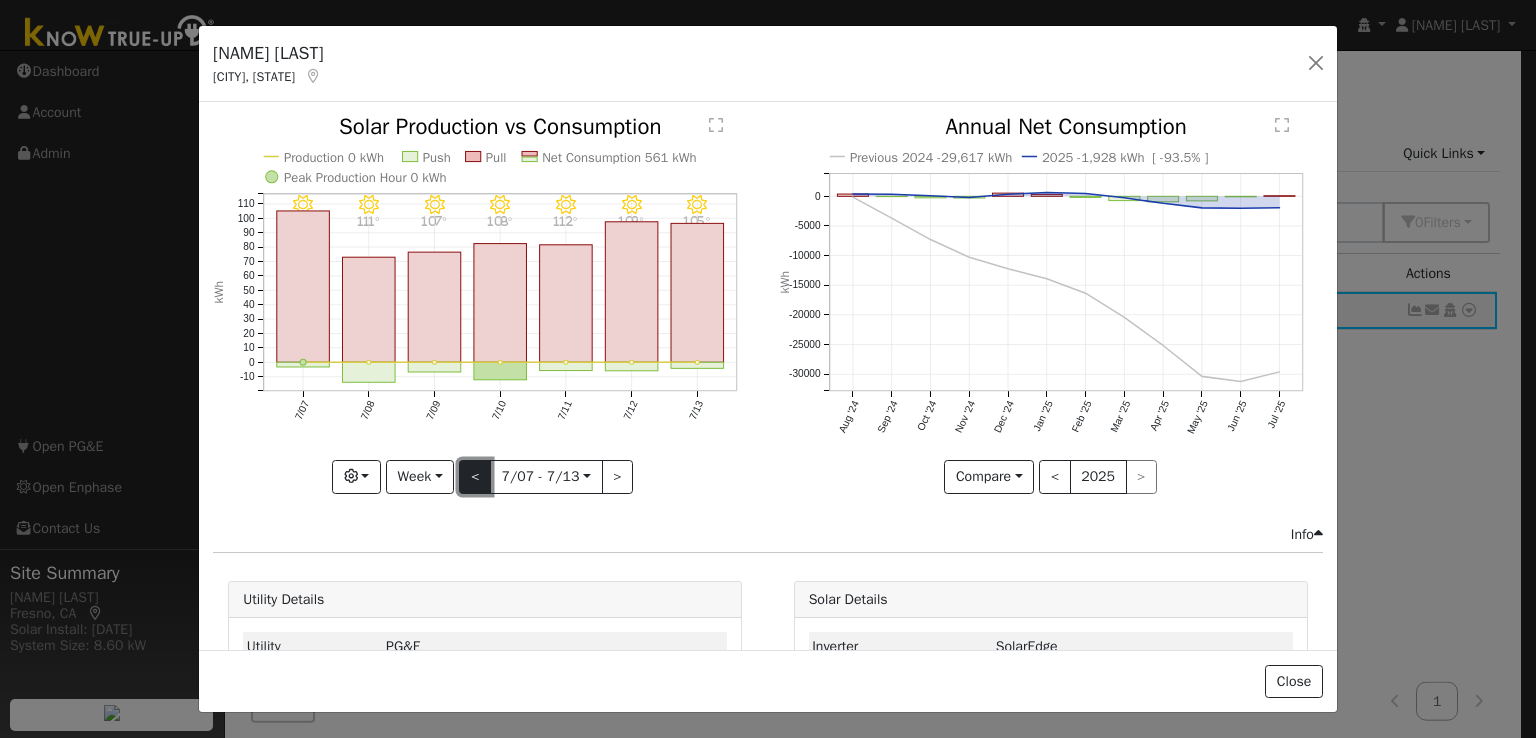 click on "<" at bounding box center (475, 477) 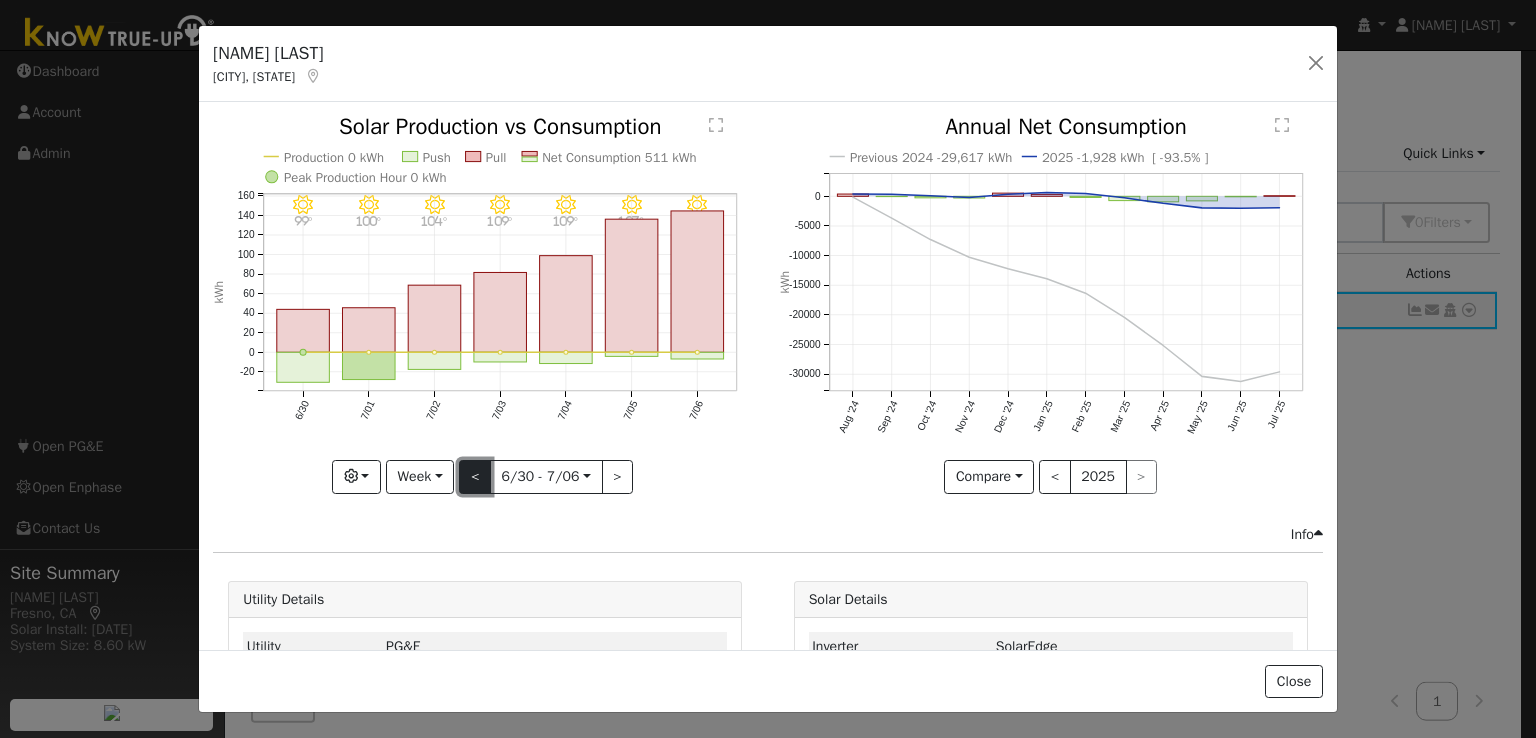 click on "<" at bounding box center [475, 477] 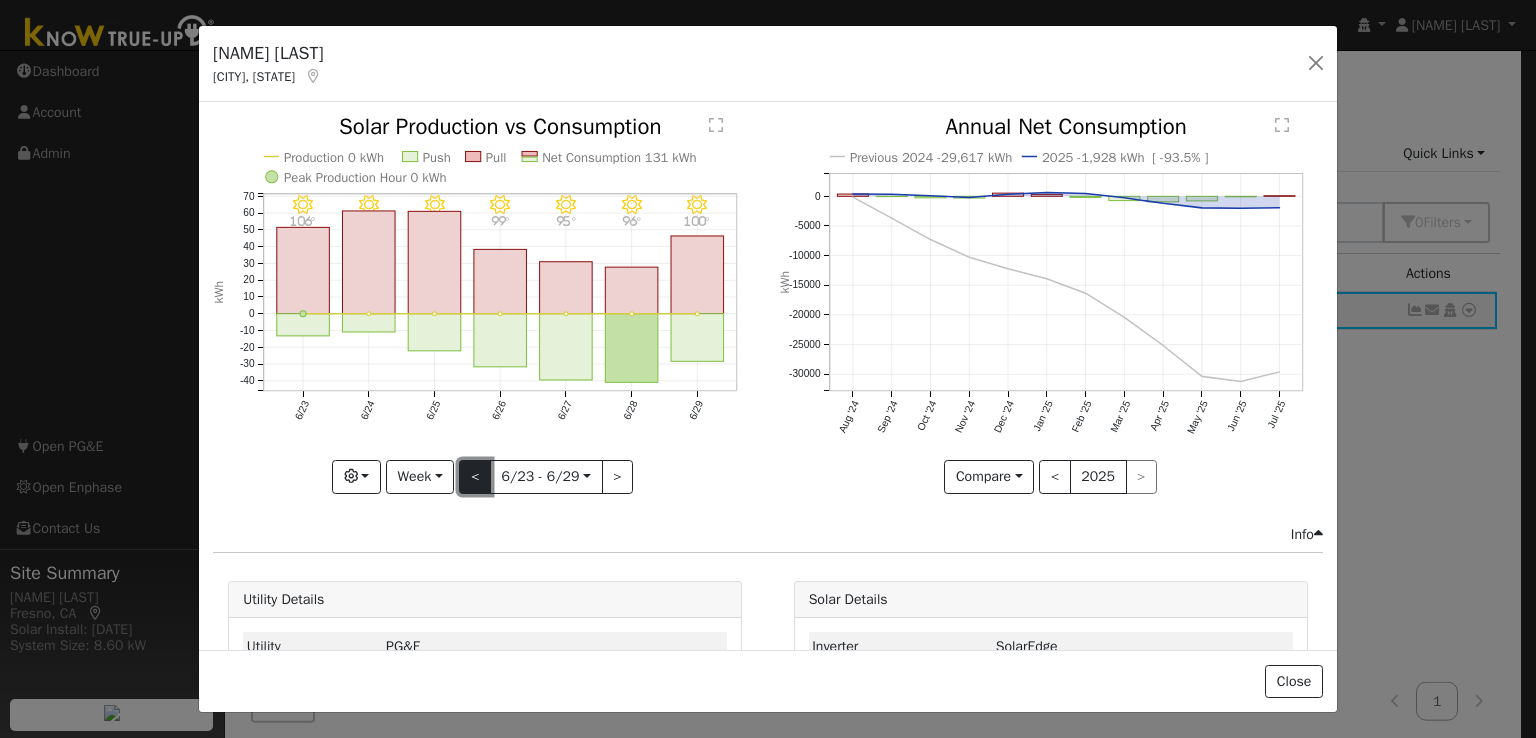 click on "<" at bounding box center (475, 477) 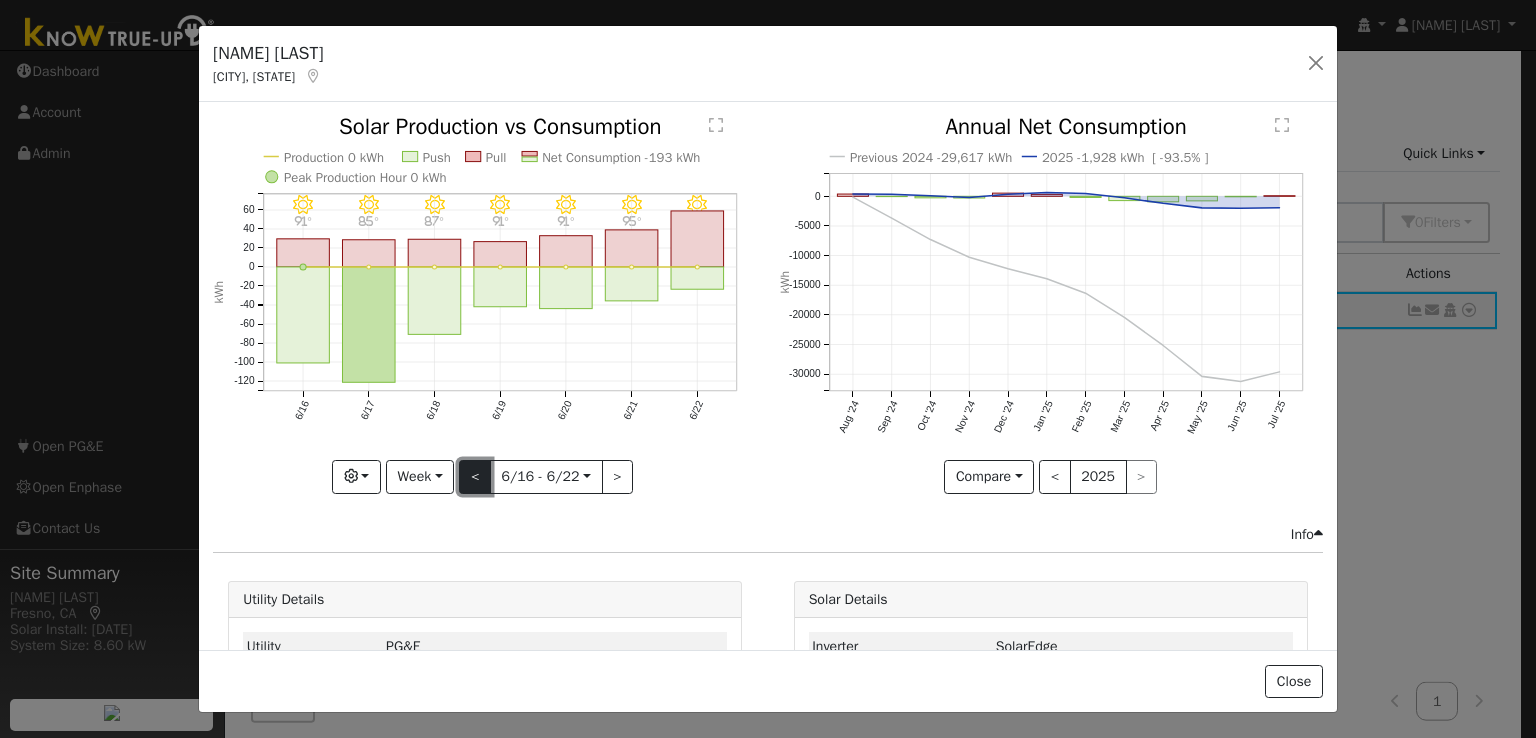 click on "<" at bounding box center (475, 477) 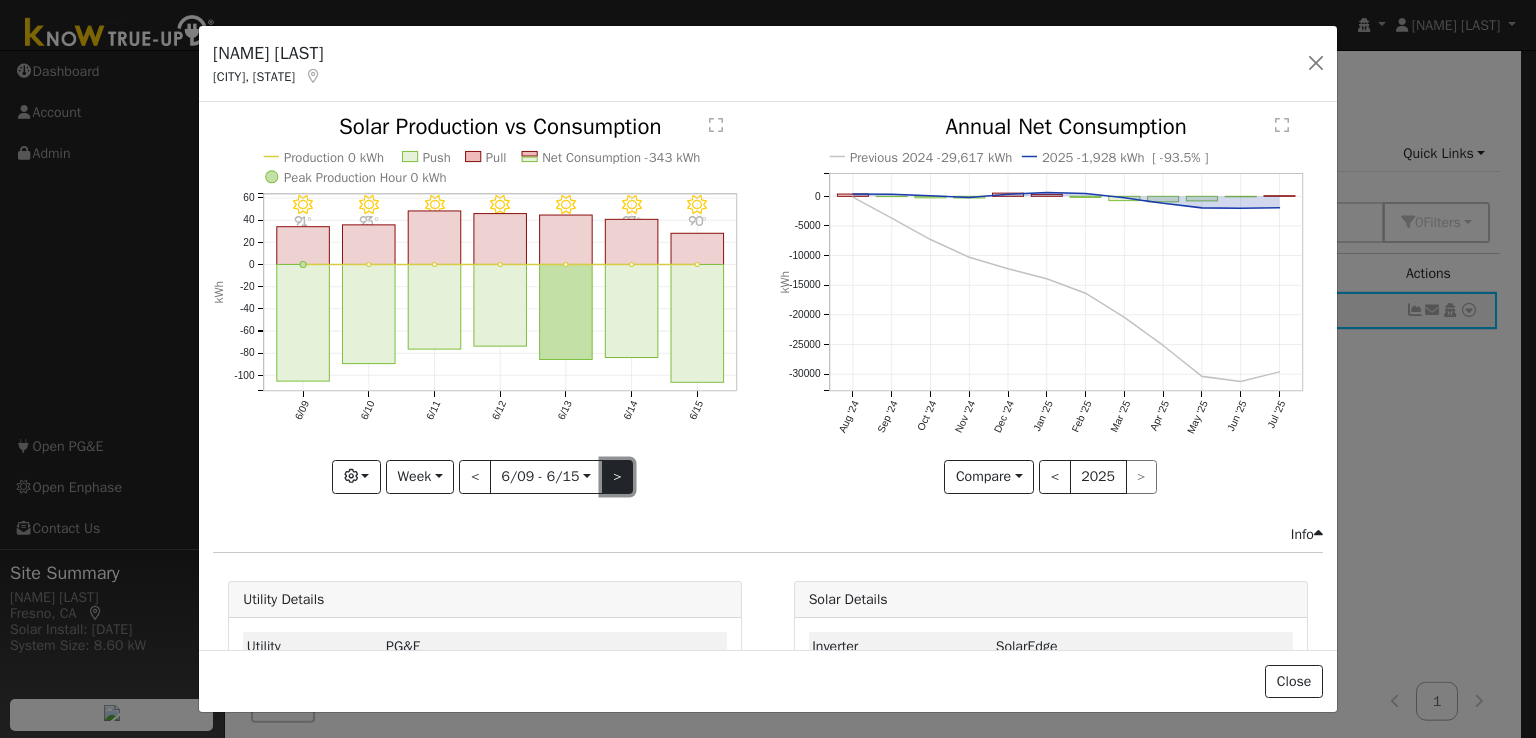 click on ">" at bounding box center [618, 477] 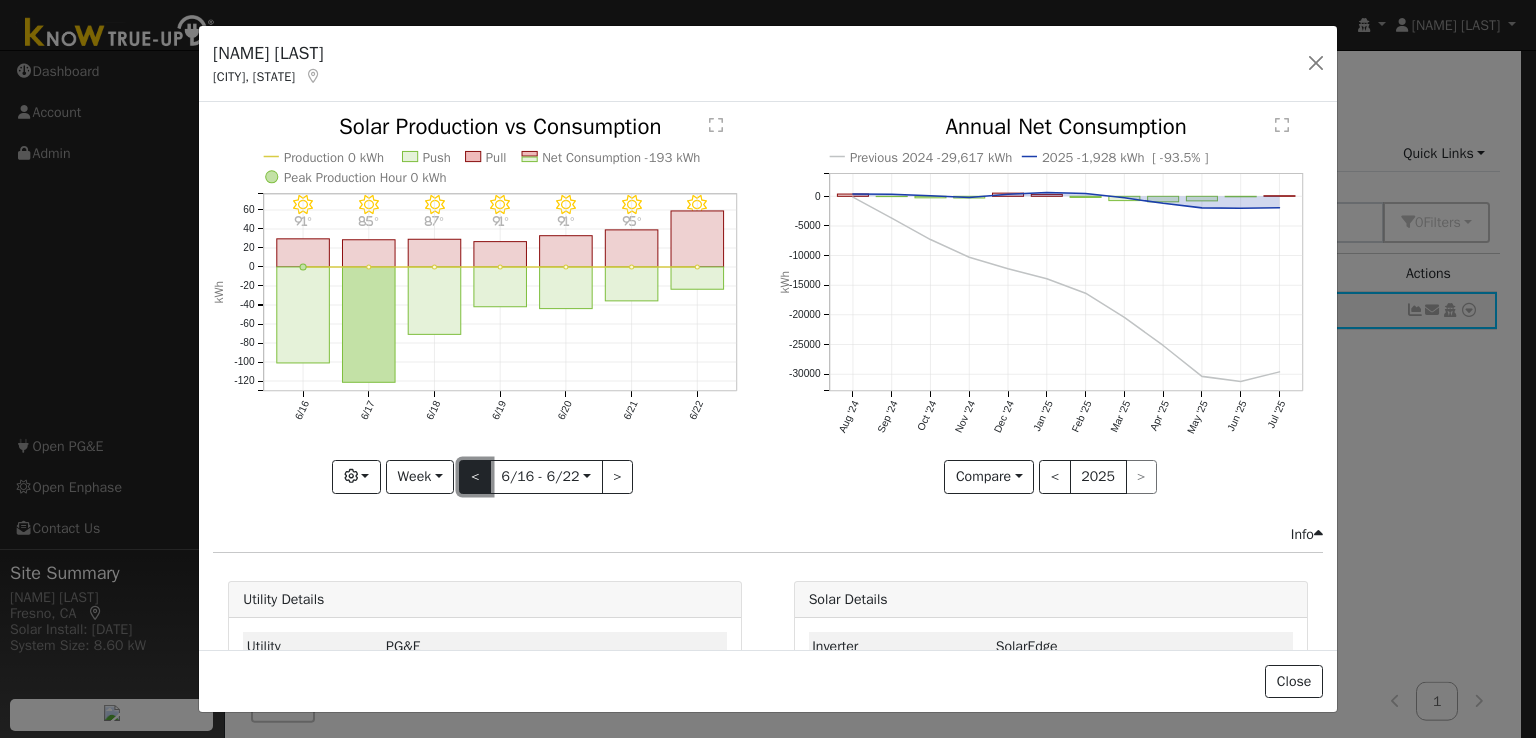 click on "<" at bounding box center (475, 477) 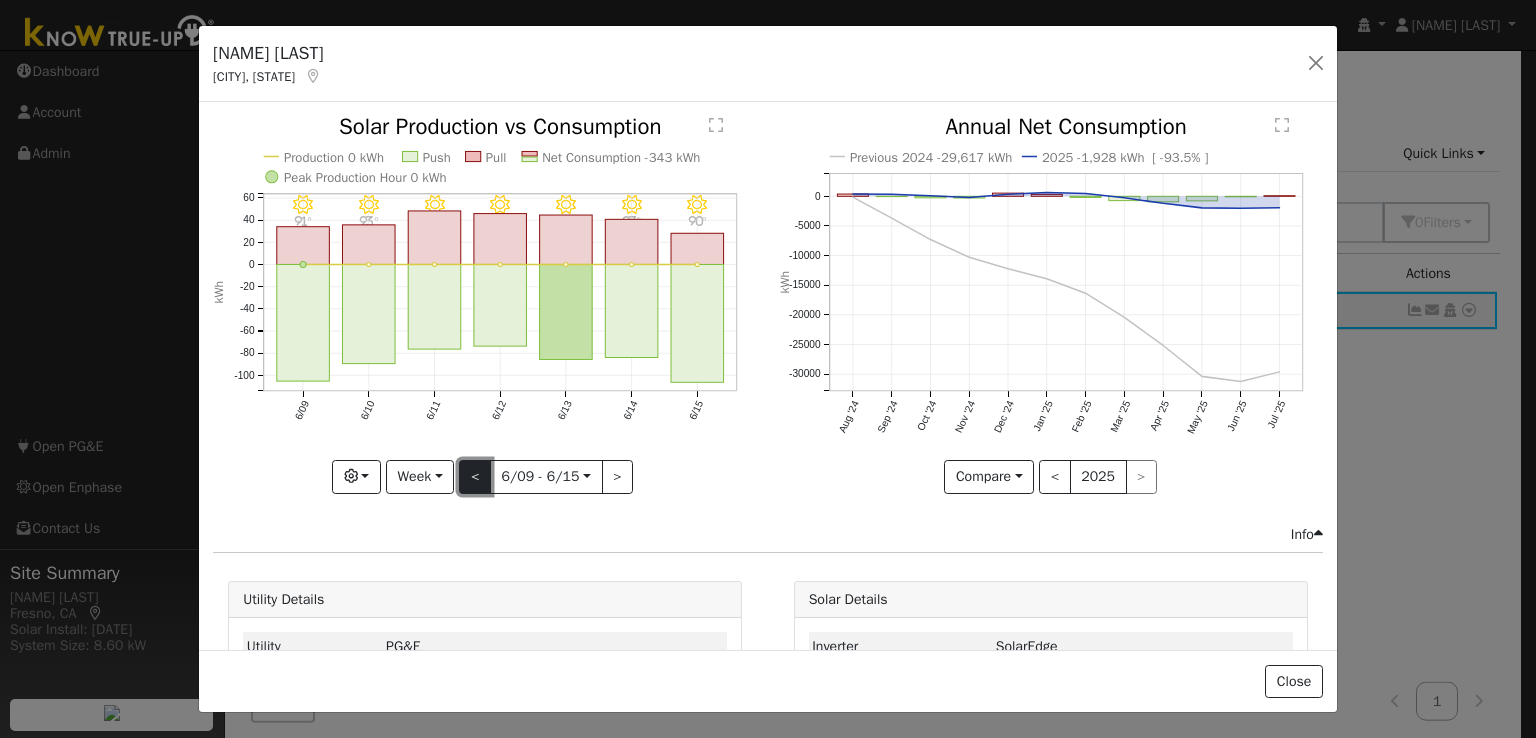 click on "<" at bounding box center (475, 477) 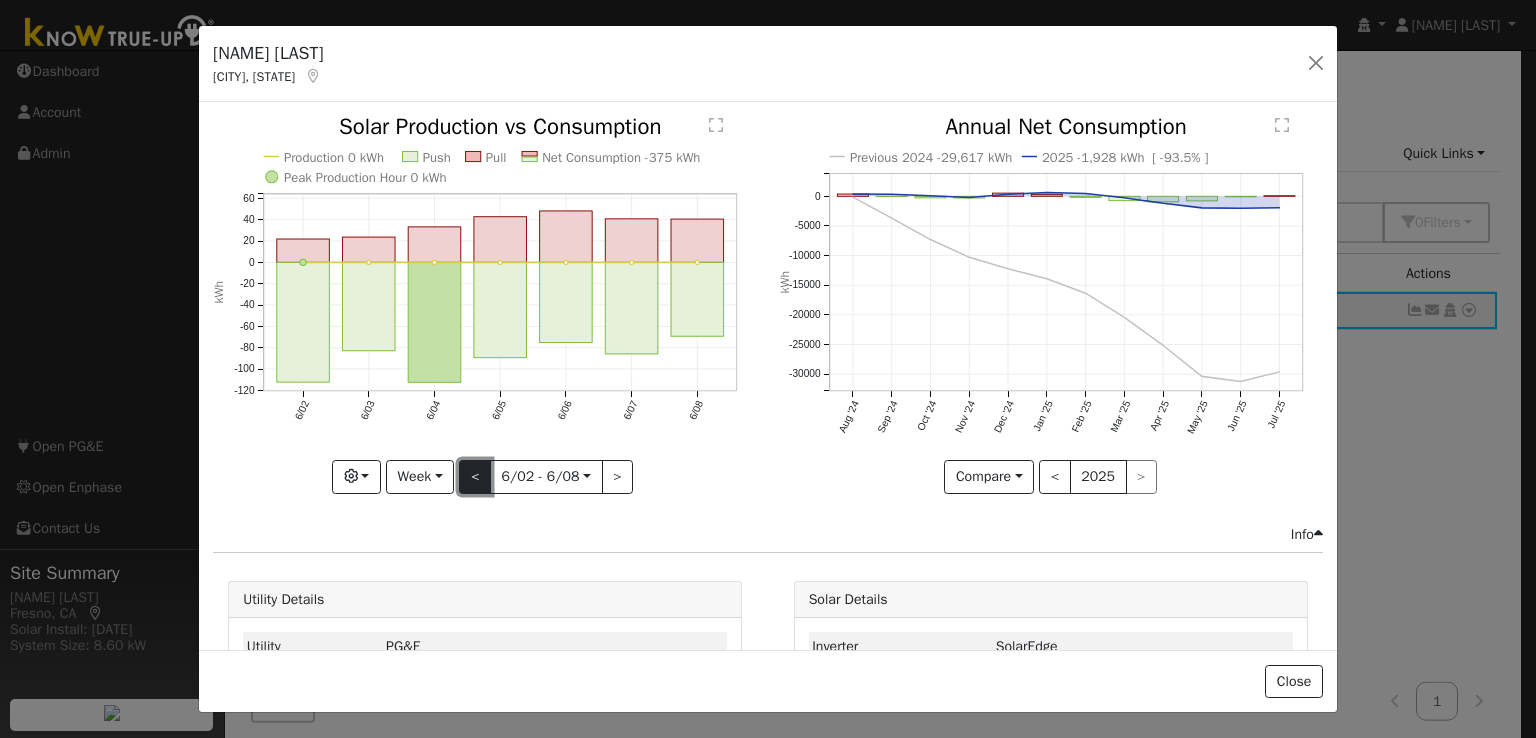 click on "<" at bounding box center (475, 477) 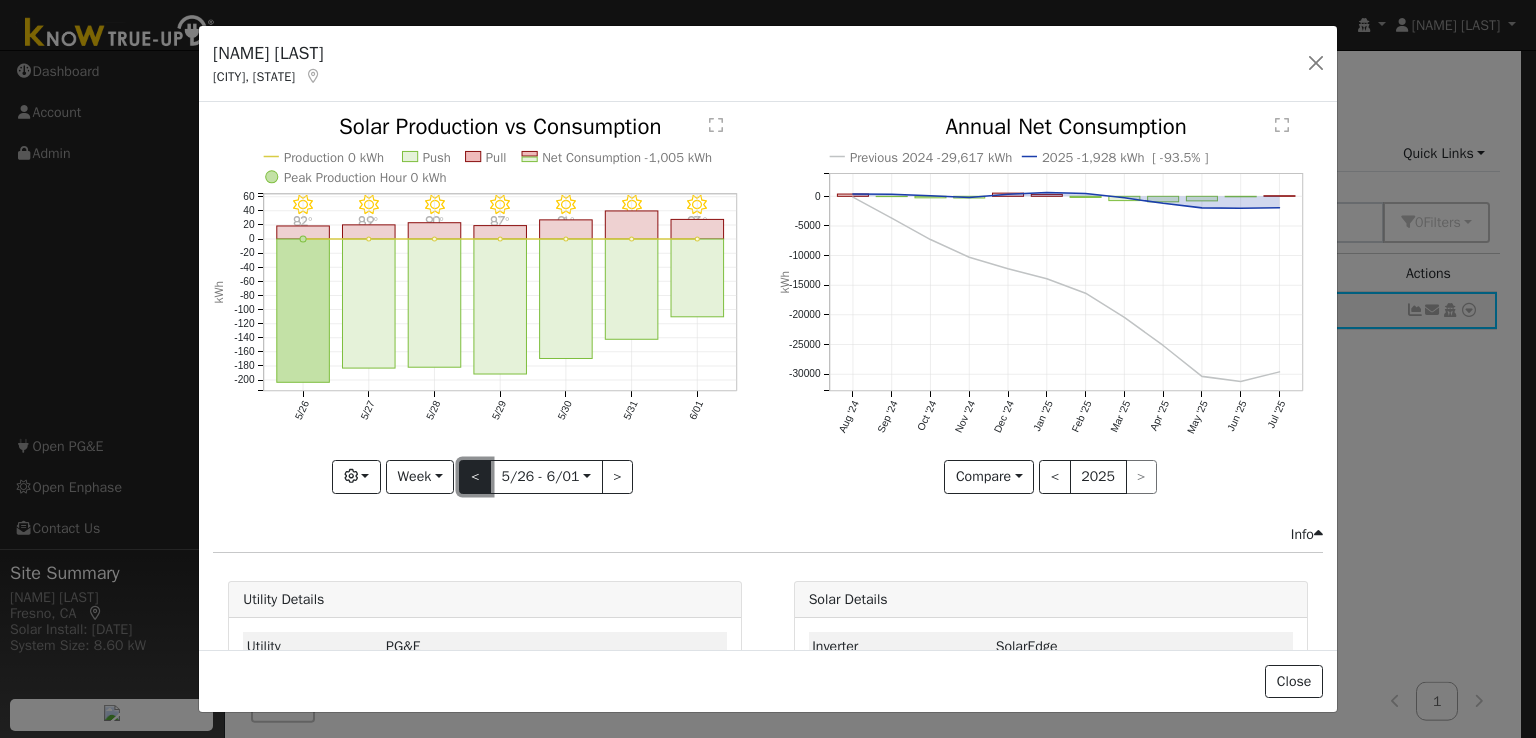 click on "<" at bounding box center (475, 477) 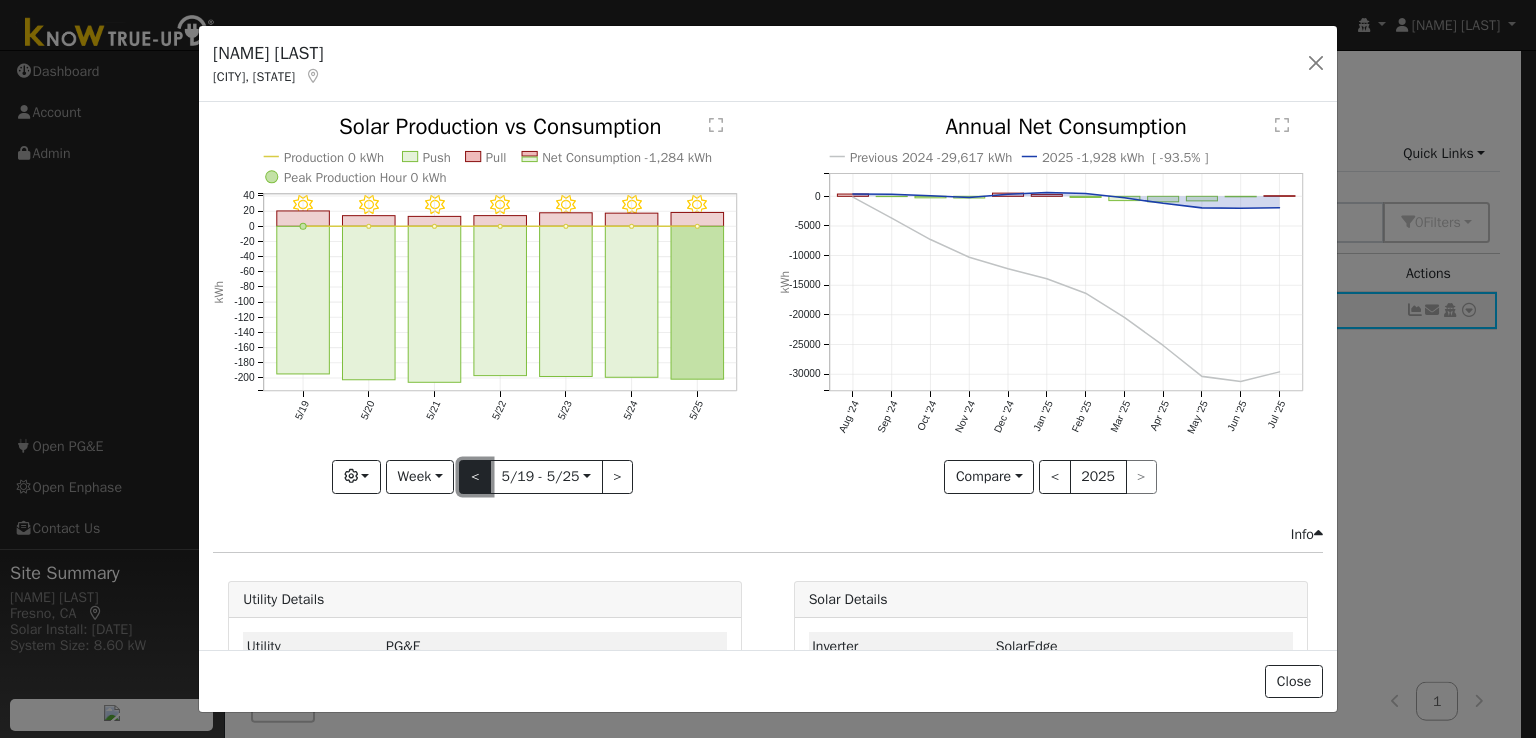 click on "<" at bounding box center (475, 477) 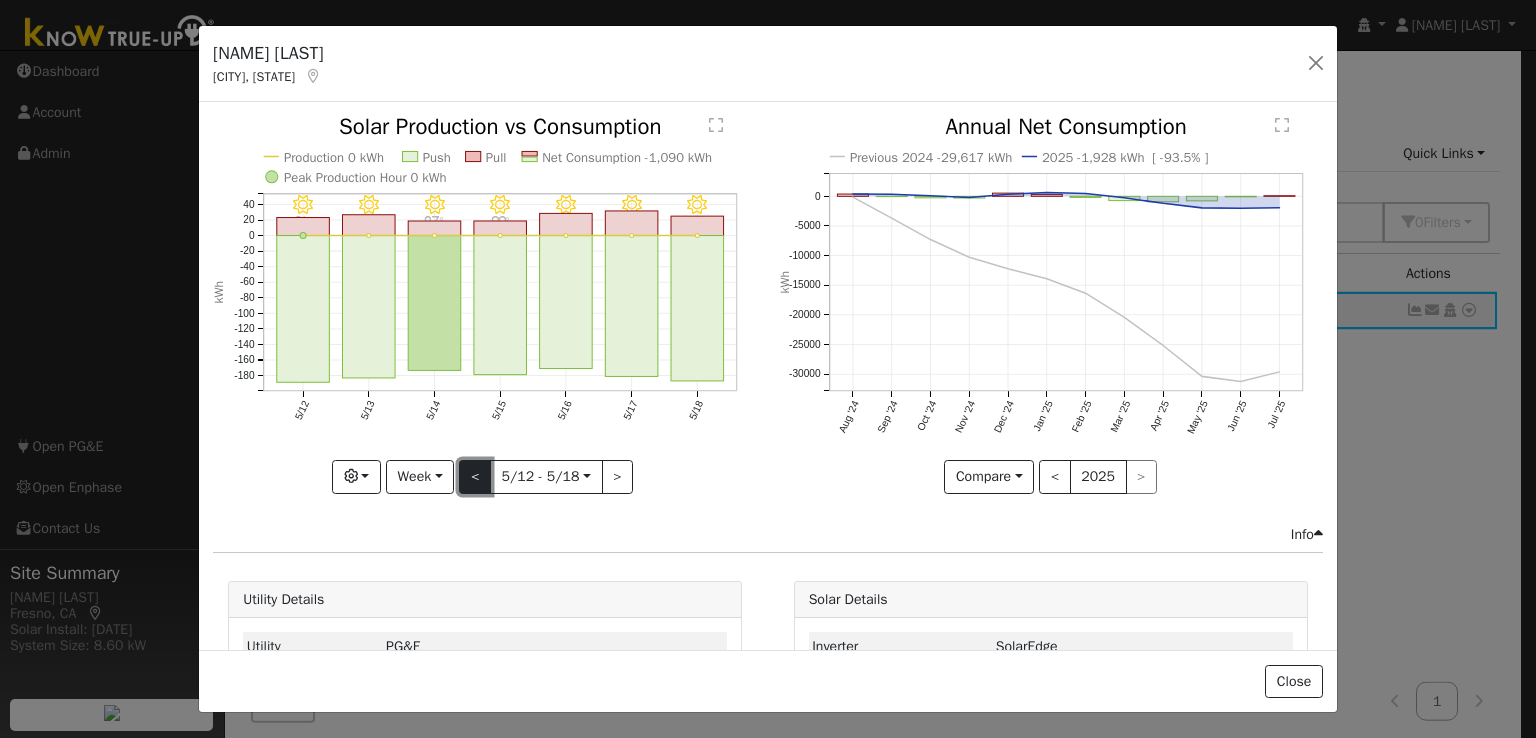 click on "<" at bounding box center [475, 477] 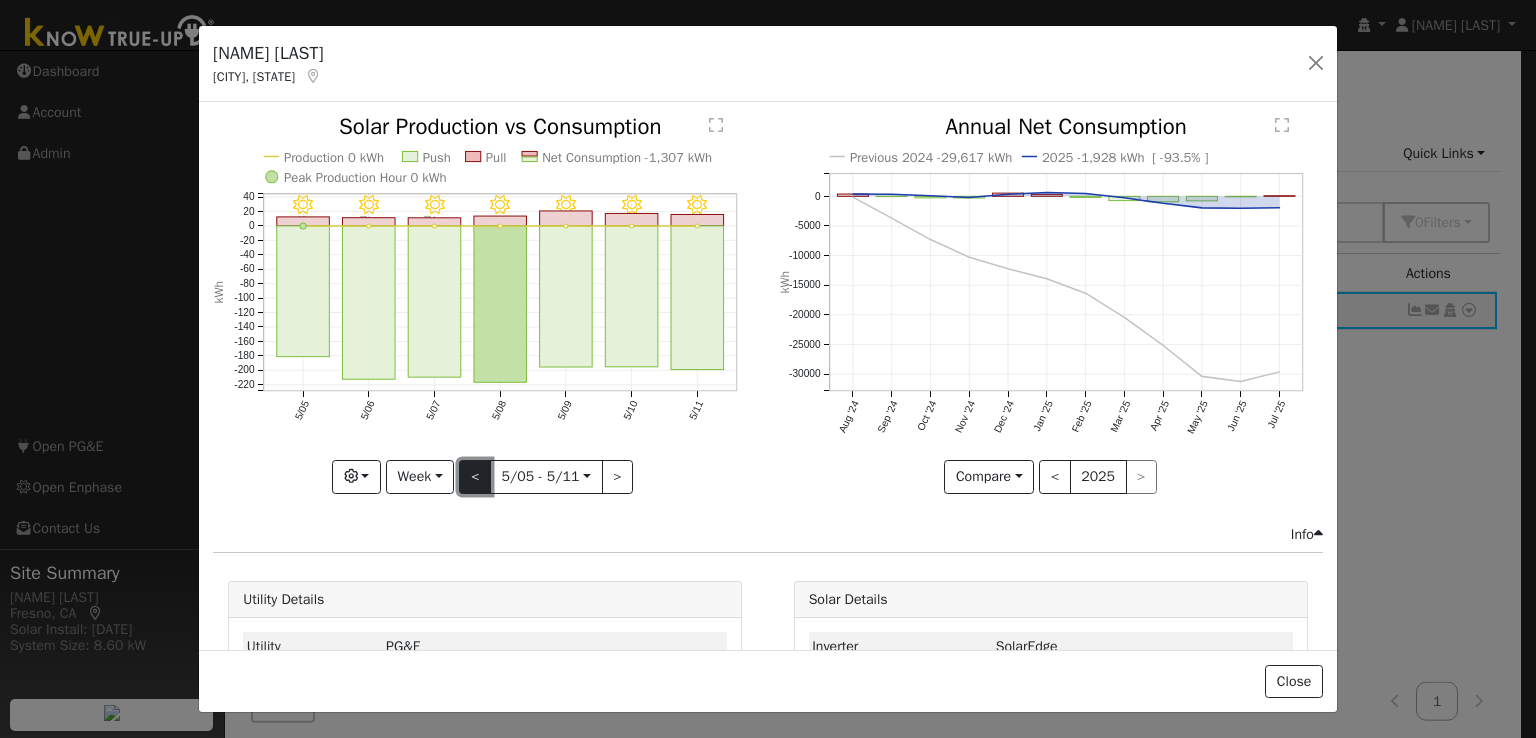 click on "<" at bounding box center (475, 477) 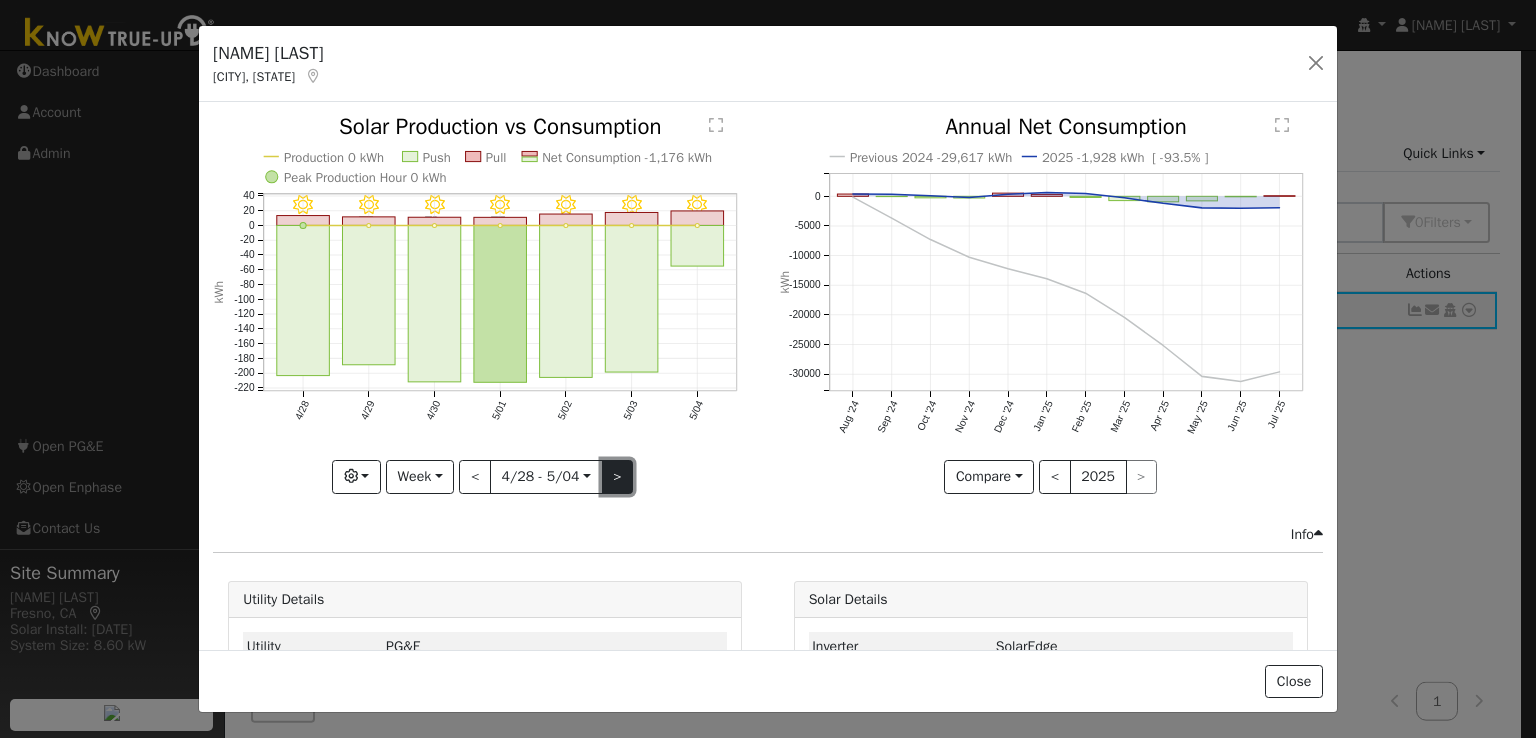 click on ">" at bounding box center [618, 477] 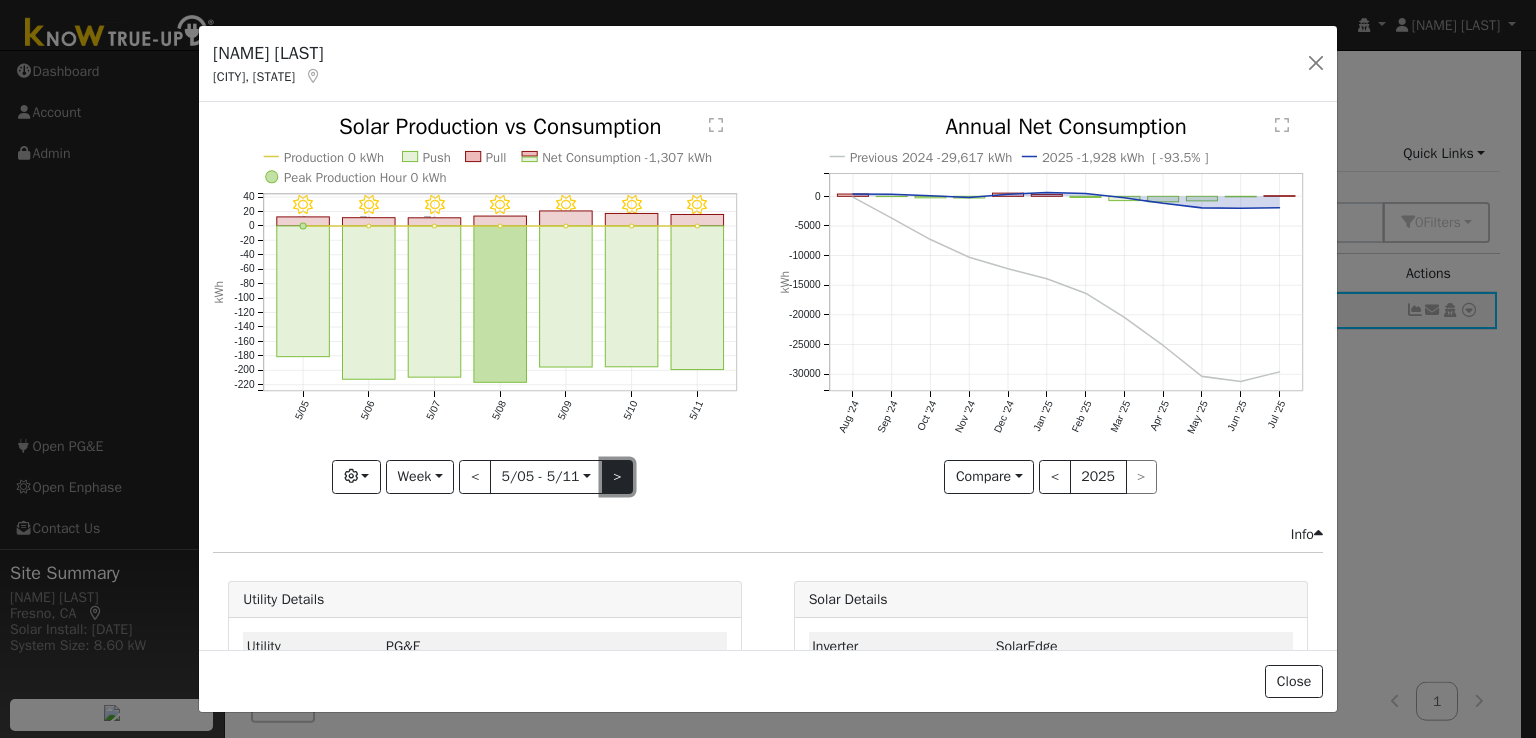 click on ">" at bounding box center (618, 477) 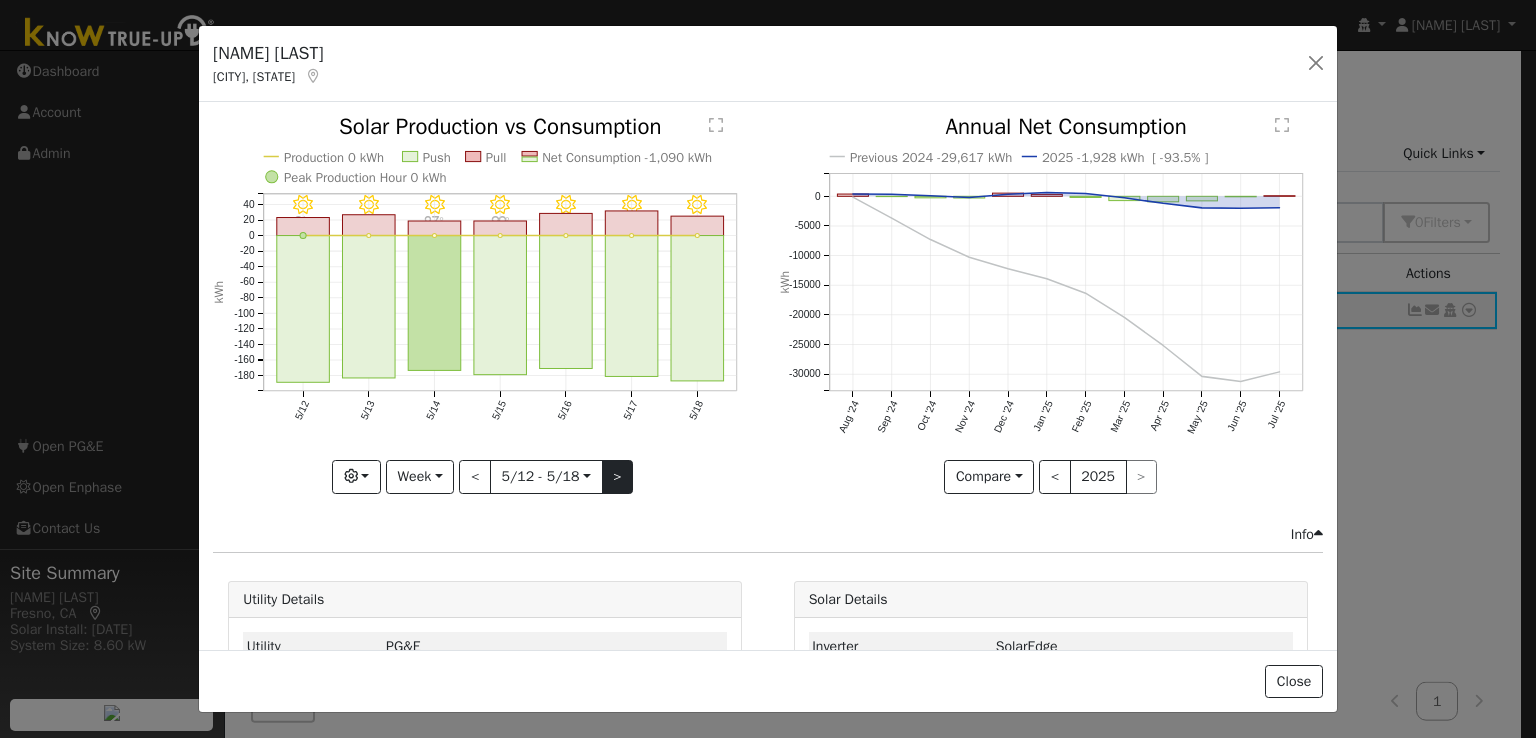 click at bounding box center (485, 304) 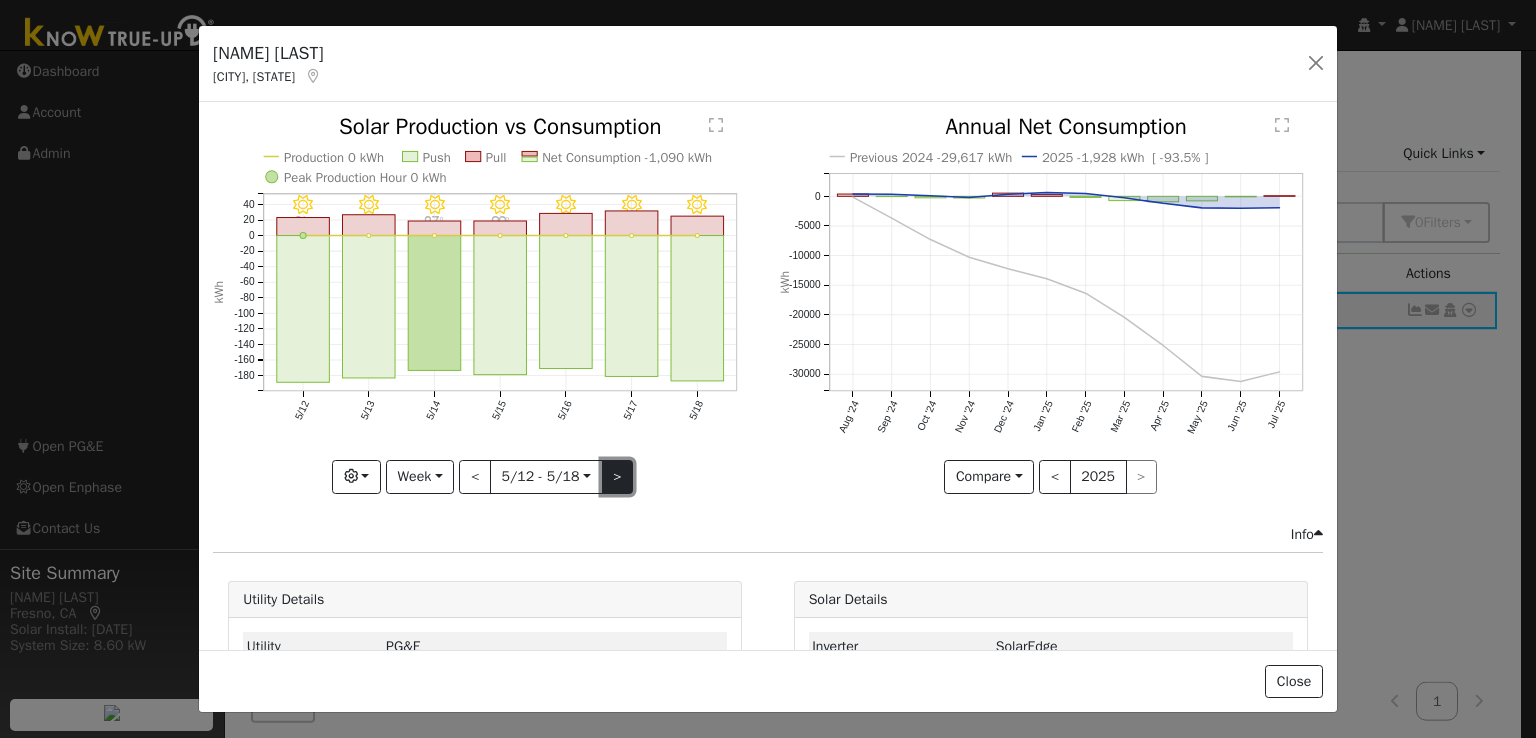 click on ">" at bounding box center [618, 477] 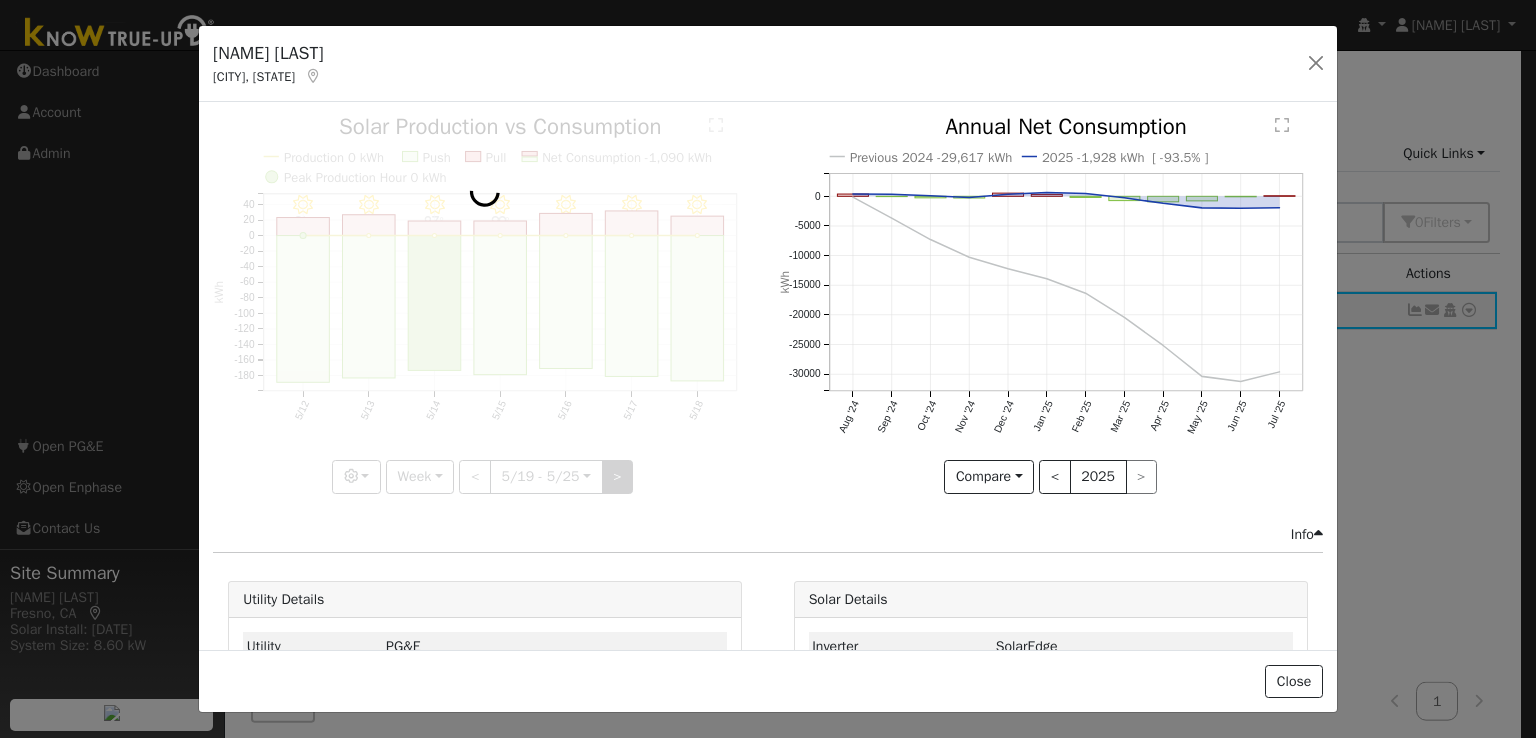 click at bounding box center [485, 304] 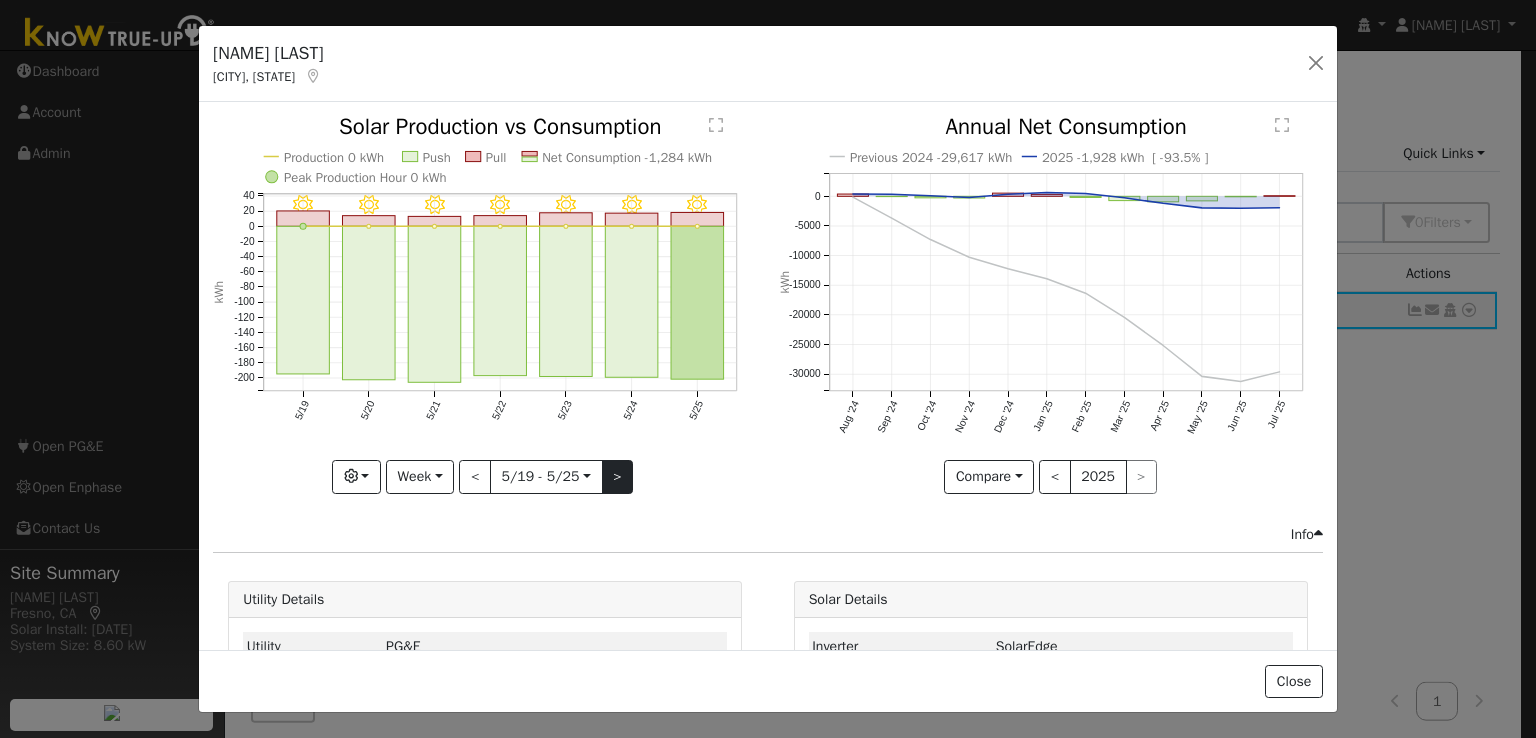 click on "5/25 - Clear 77° 5/24 - Clear 81° 5/23 - Clear 83° 5/22 - Clear 88° 5/21 - Clear 85° 5/20 - Clear 82° 5/19 - Clear 84° Production 0 kWh Push Pull Net Consumption -1,284 kWh Peak Production Hour 0 kWh 5/19 5/20 5/21 5/22 5/23 5/24 5/25 -200 -180 -160 -140 -120 -100 -80 -60 -40 -20 0 20 40  Solar Production vs Consumption kWh onclick="" onclick="" onclick="" onclick="" onclick="" onclick="" onclick="" onclick="" onclick="" onclick="" onclick="" onclick="" onclick="" onclick="" onclick="" onclick="" onclick="" onclick="" onclick="" onclick="" onclick="" Graphs Solar Production Previous Year Consumption Previous Year Total Consumption Previous Year Cumulative Consumption Previous Year Options Weather °F kWh $ Net Push/Pull Previous Year Period Week Day Week Month Year Custom < 5/19 - 5/25  [DATE] >" 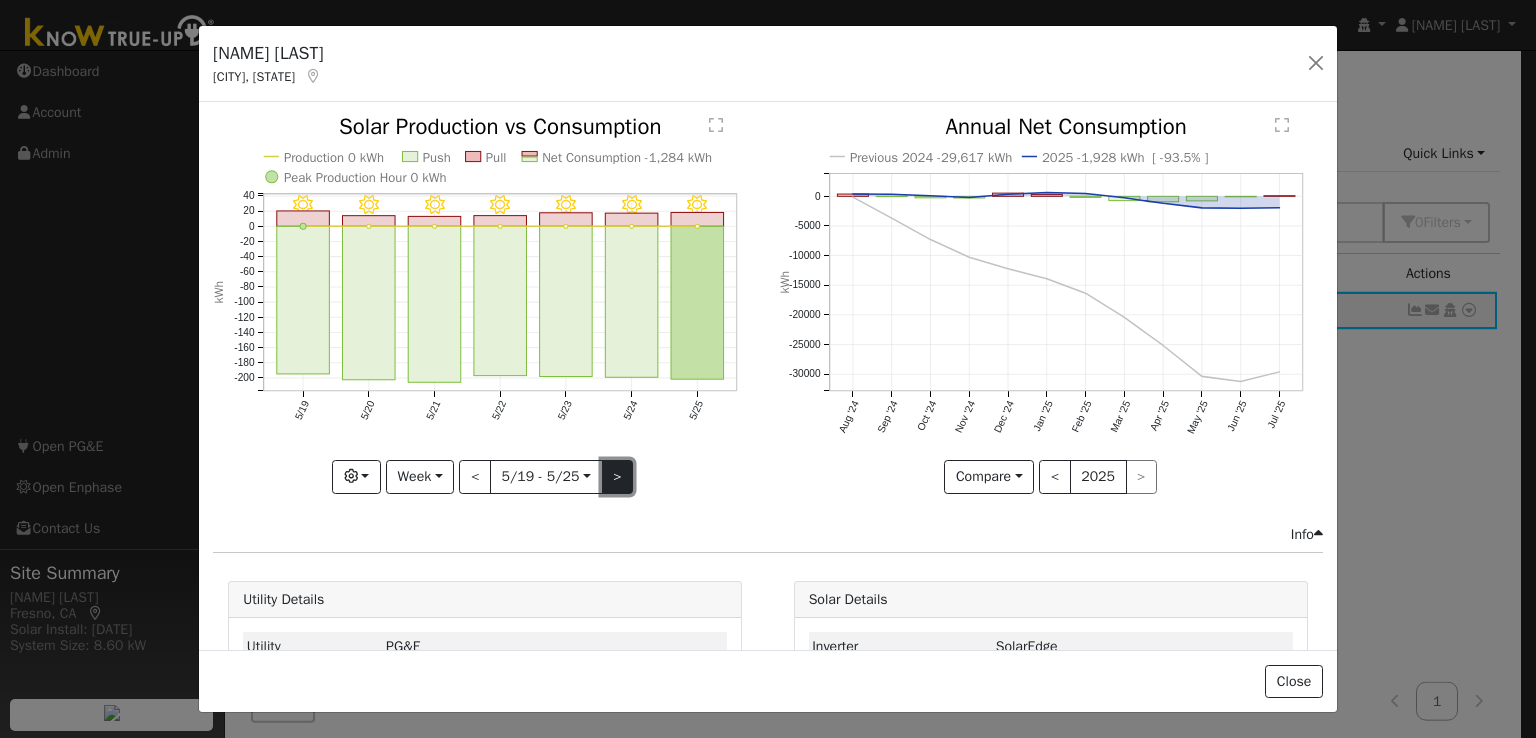 click on ">" at bounding box center [618, 477] 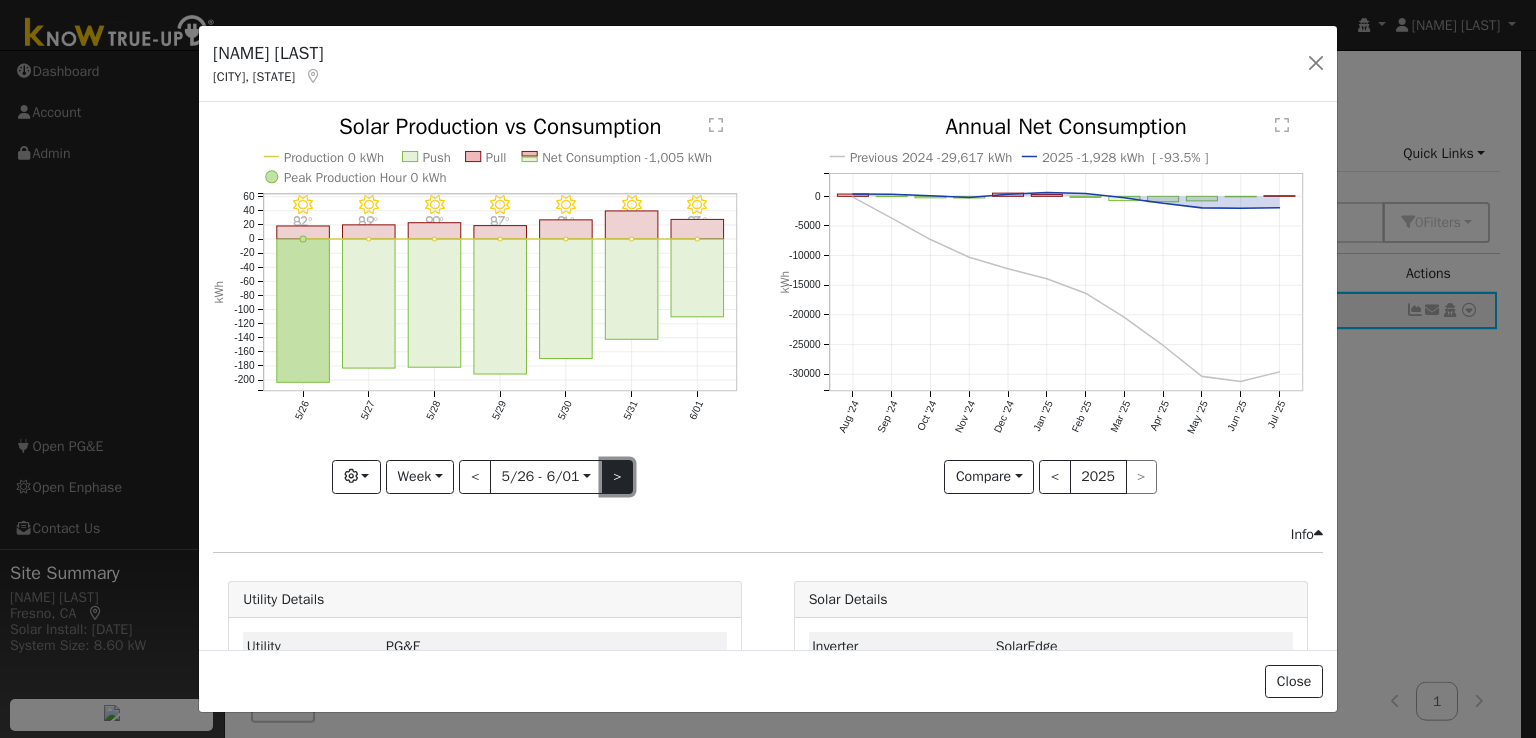 click on ">" at bounding box center [618, 477] 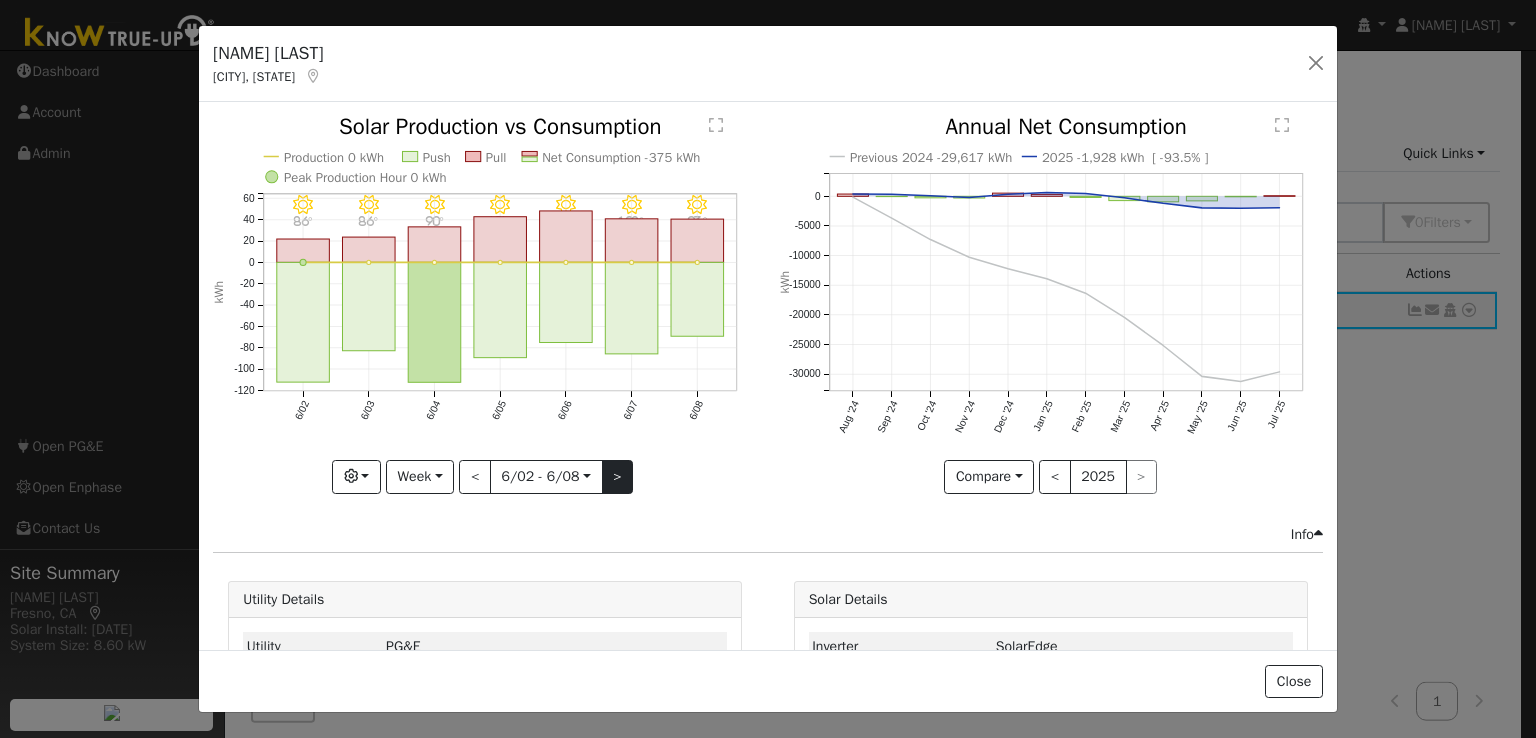 click at bounding box center (485, 304) 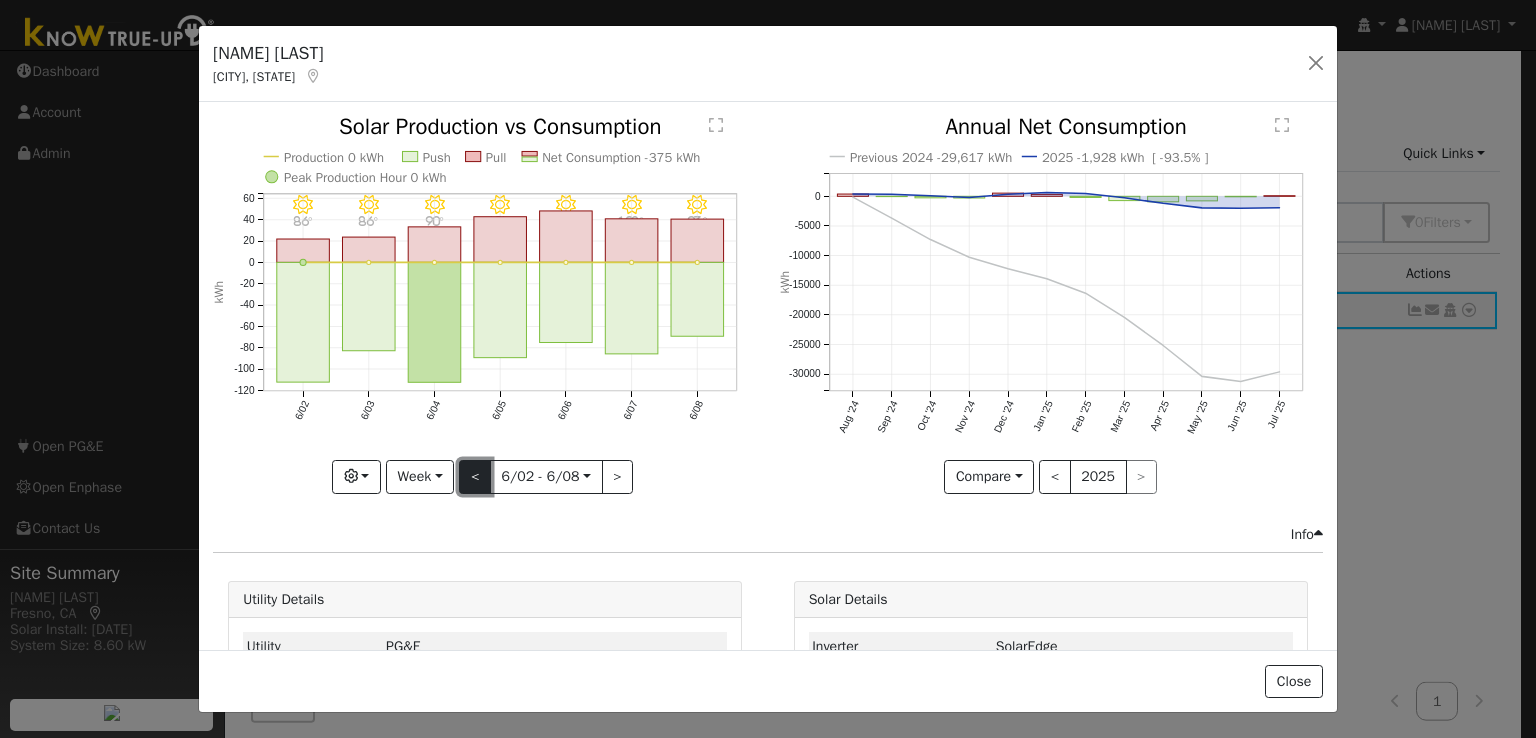click on "<" at bounding box center (475, 477) 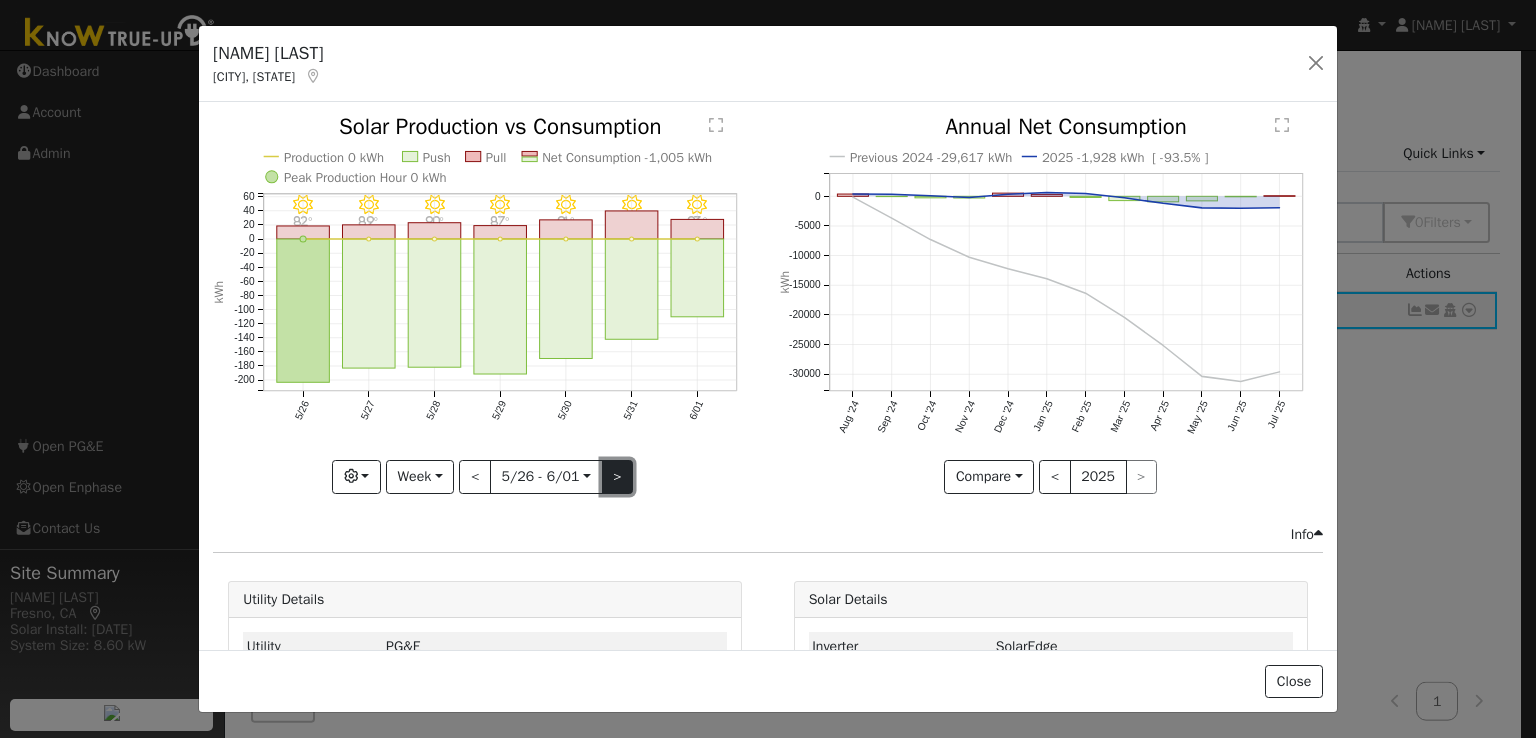 click on ">" at bounding box center [618, 477] 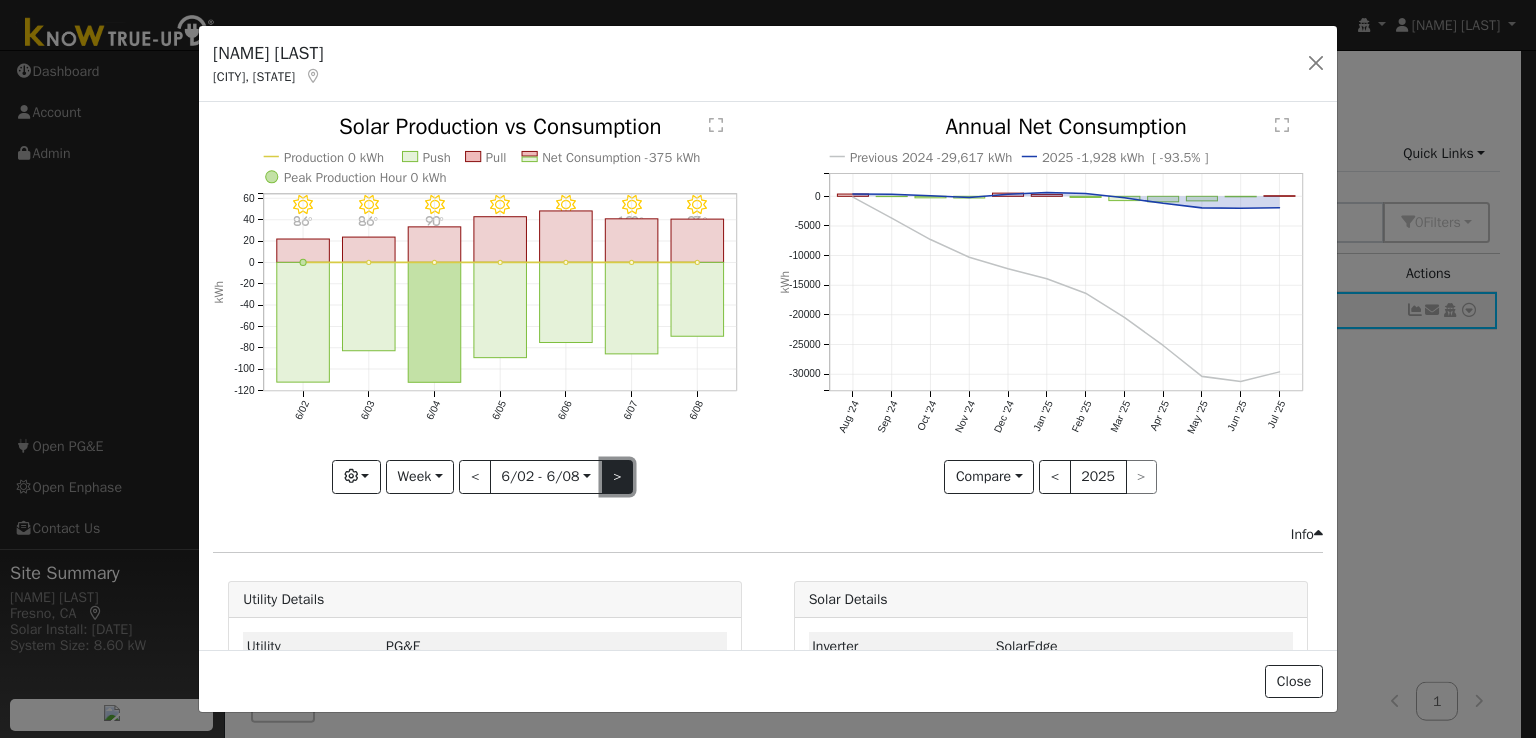 click on ">" at bounding box center (618, 477) 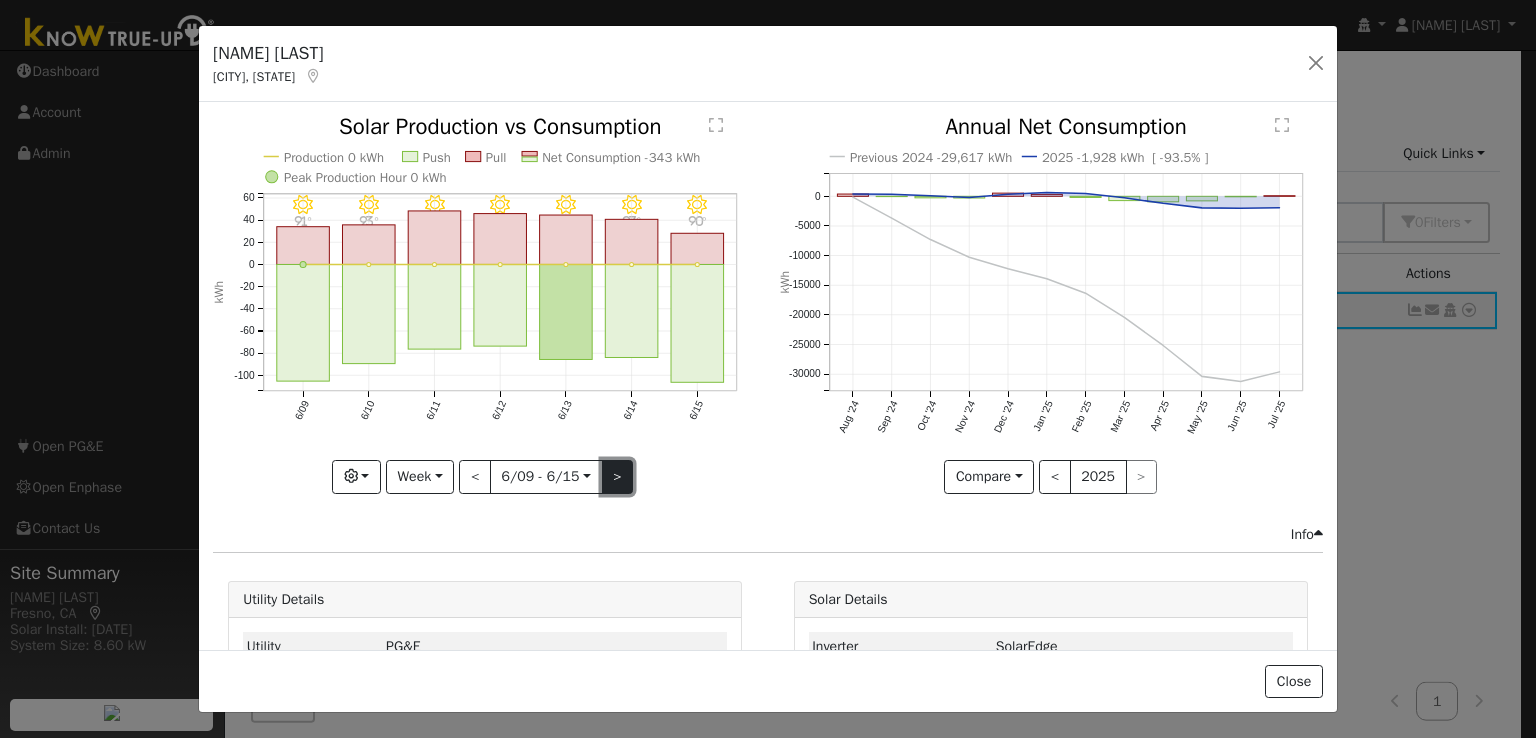 click on ">" at bounding box center (618, 477) 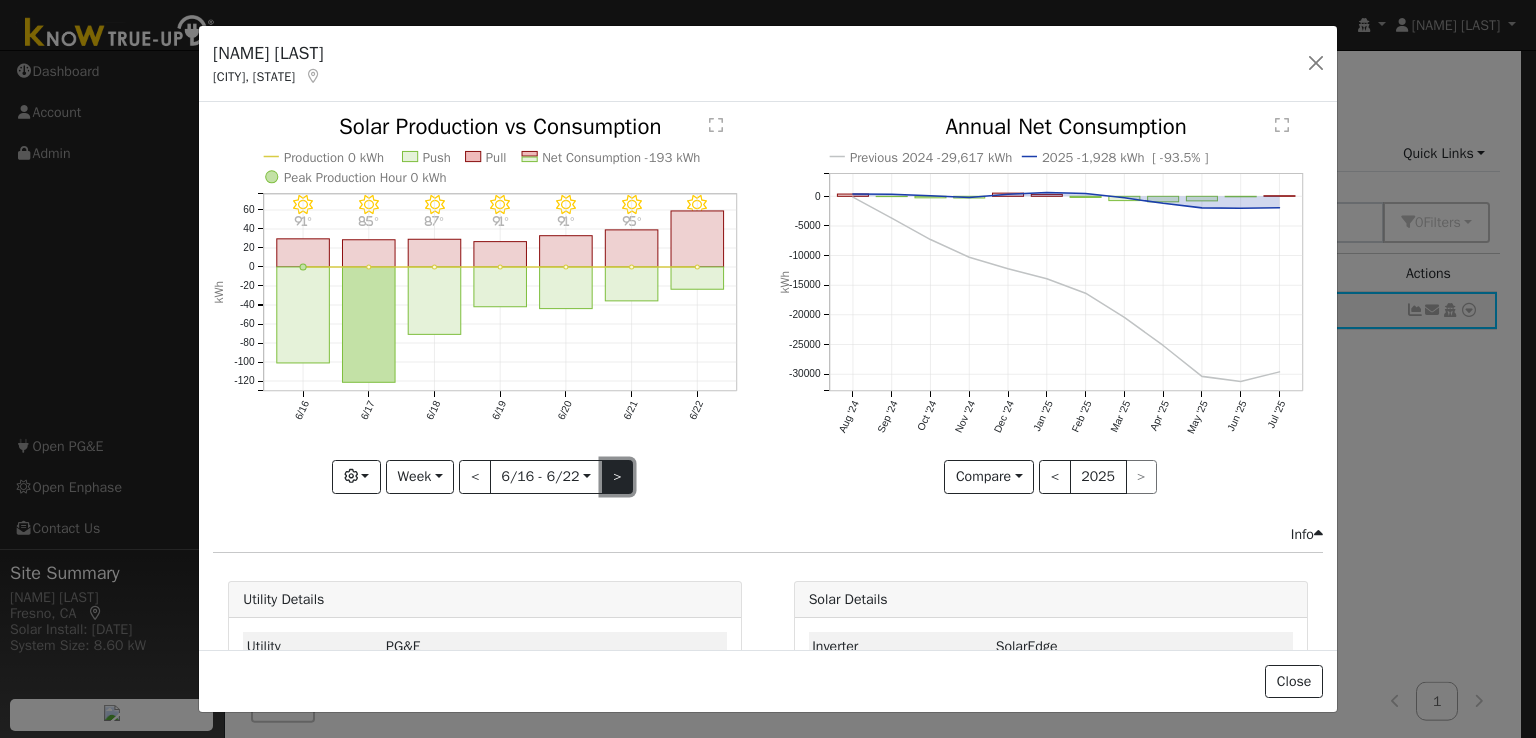 click on ">" at bounding box center (618, 477) 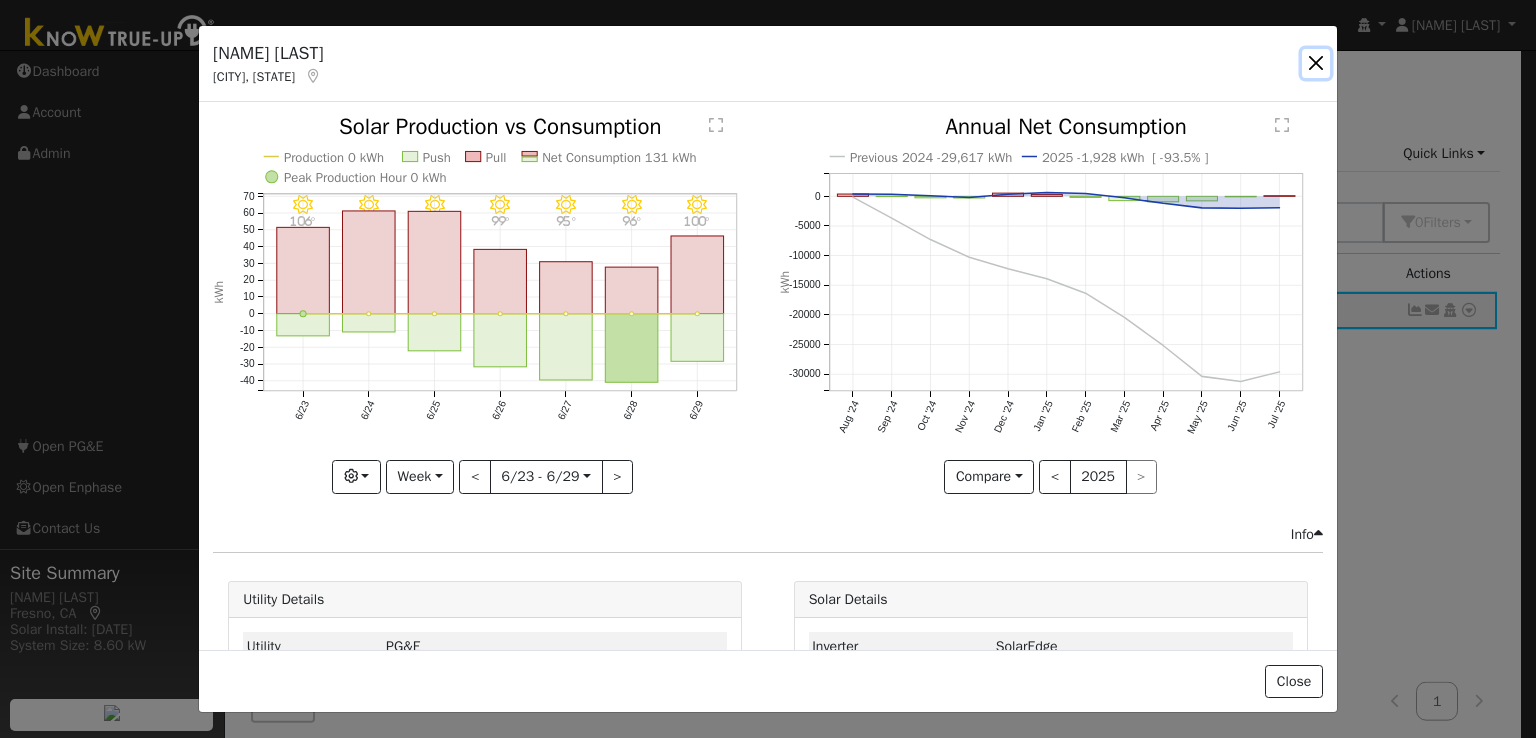click at bounding box center [1316, 63] 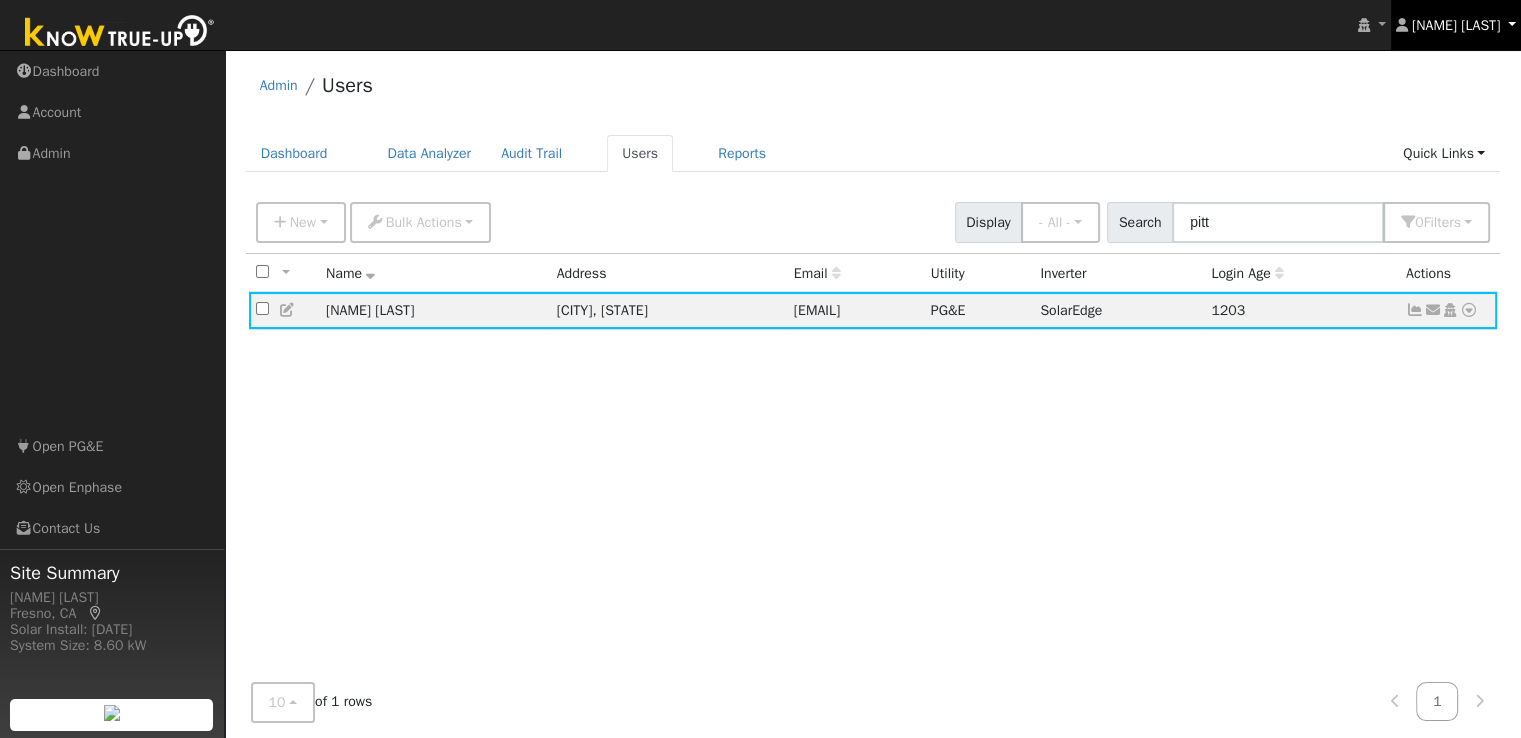 click on "[NAME] [LAST]" at bounding box center [1456, 25] 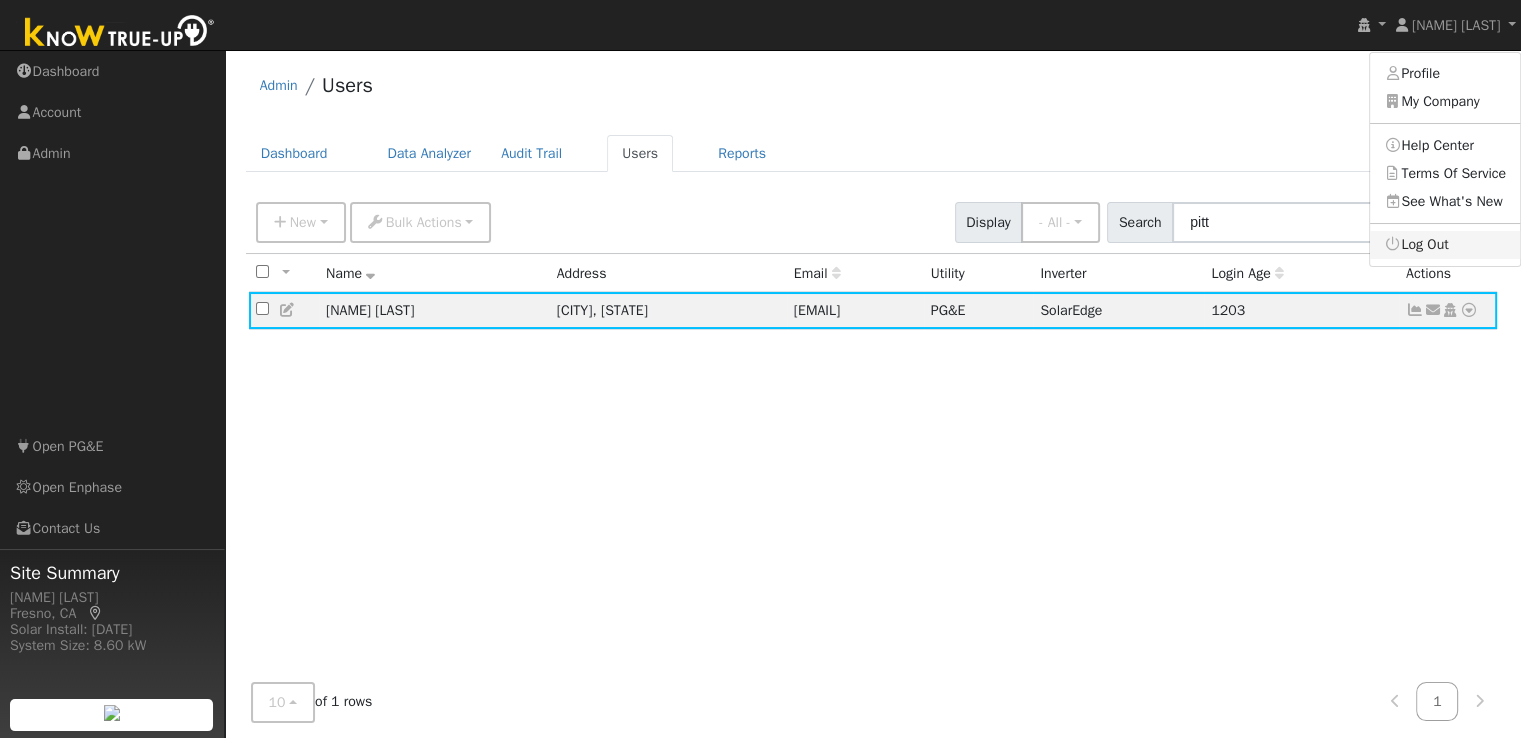 click on "Log Out" at bounding box center [1445, 245] 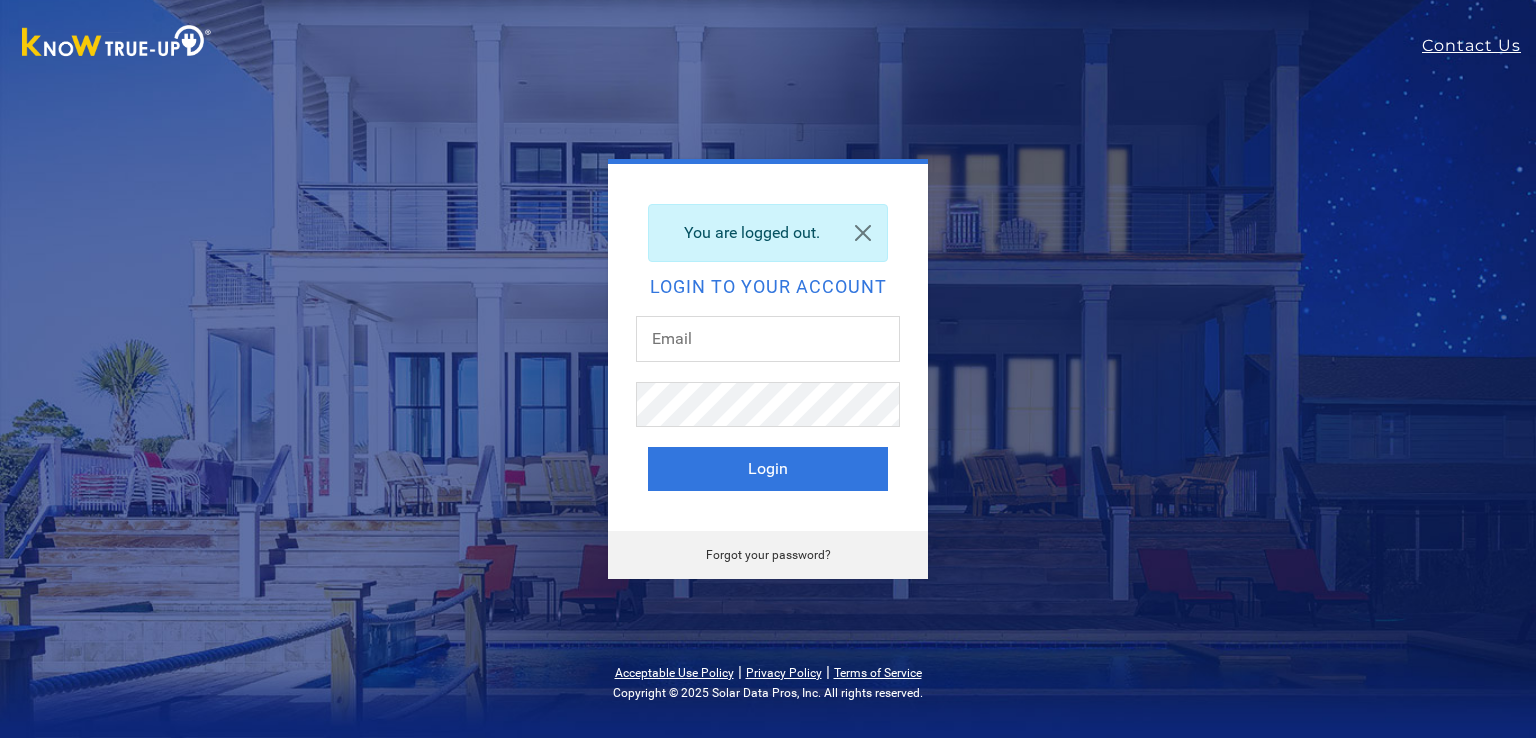 scroll, scrollTop: 0, scrollLeft: 0, axis: both 